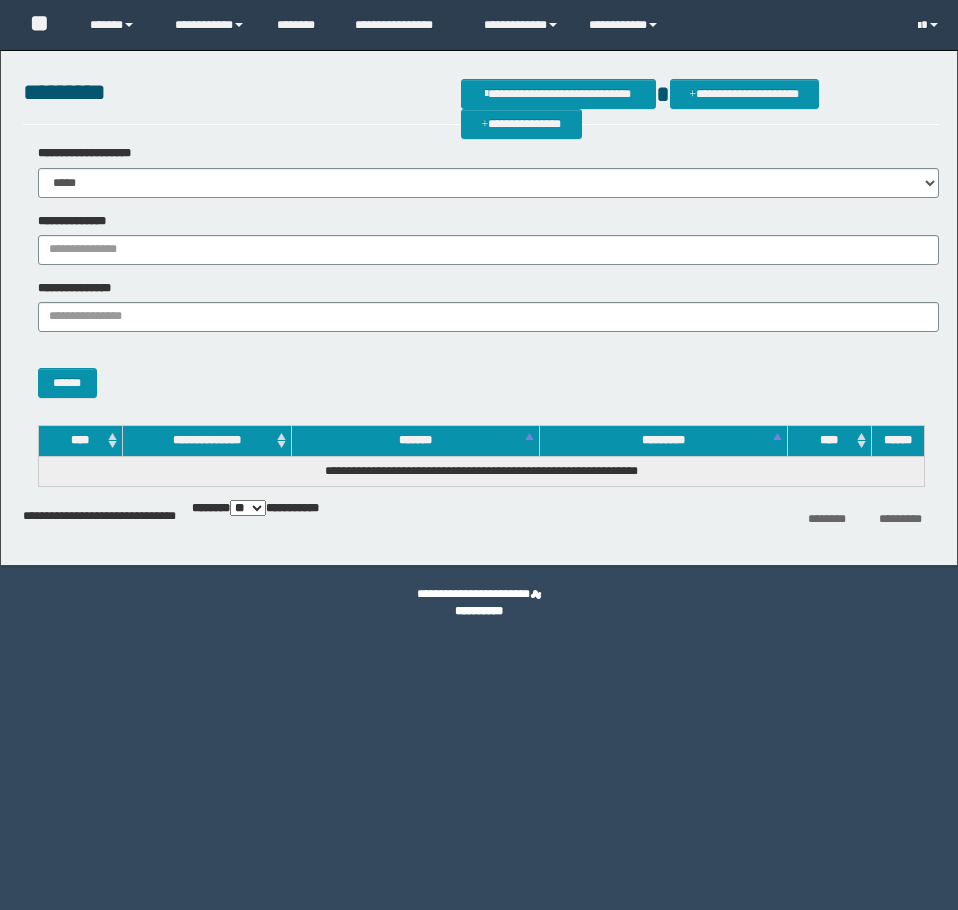 scroll, scrollTop: 0, scrollLeft: 0, axis: both 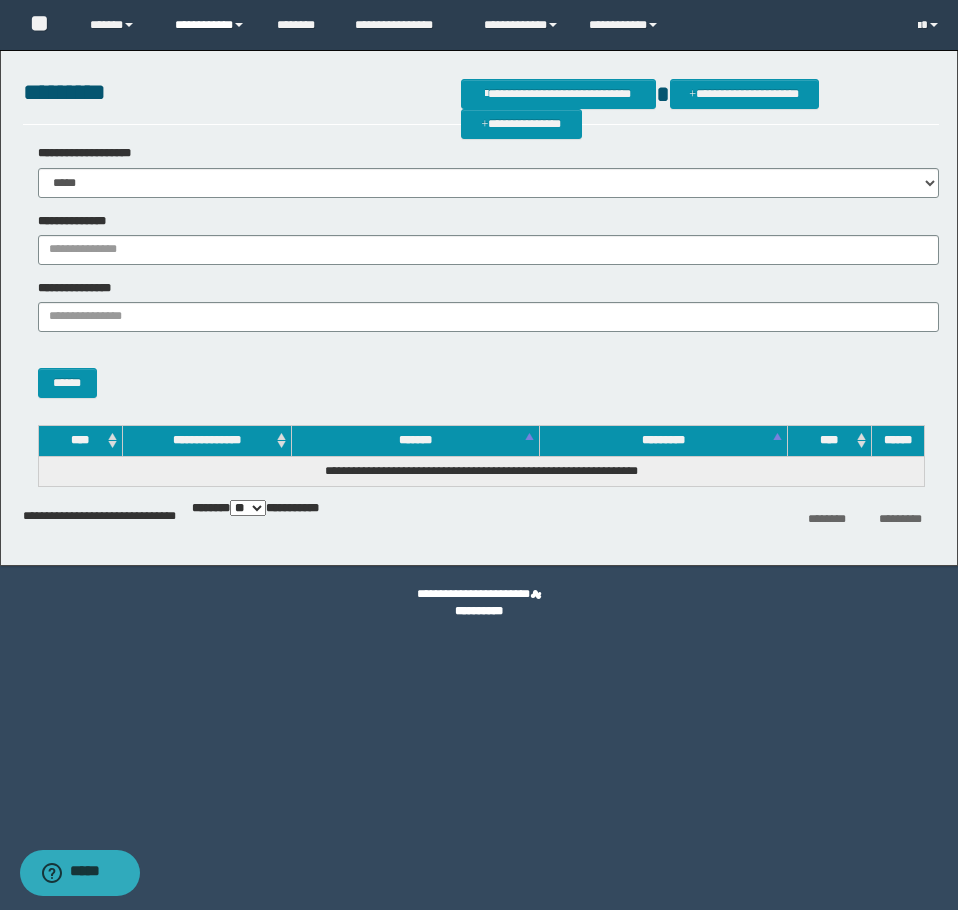click on "**********" at bounding box center [210, 25] 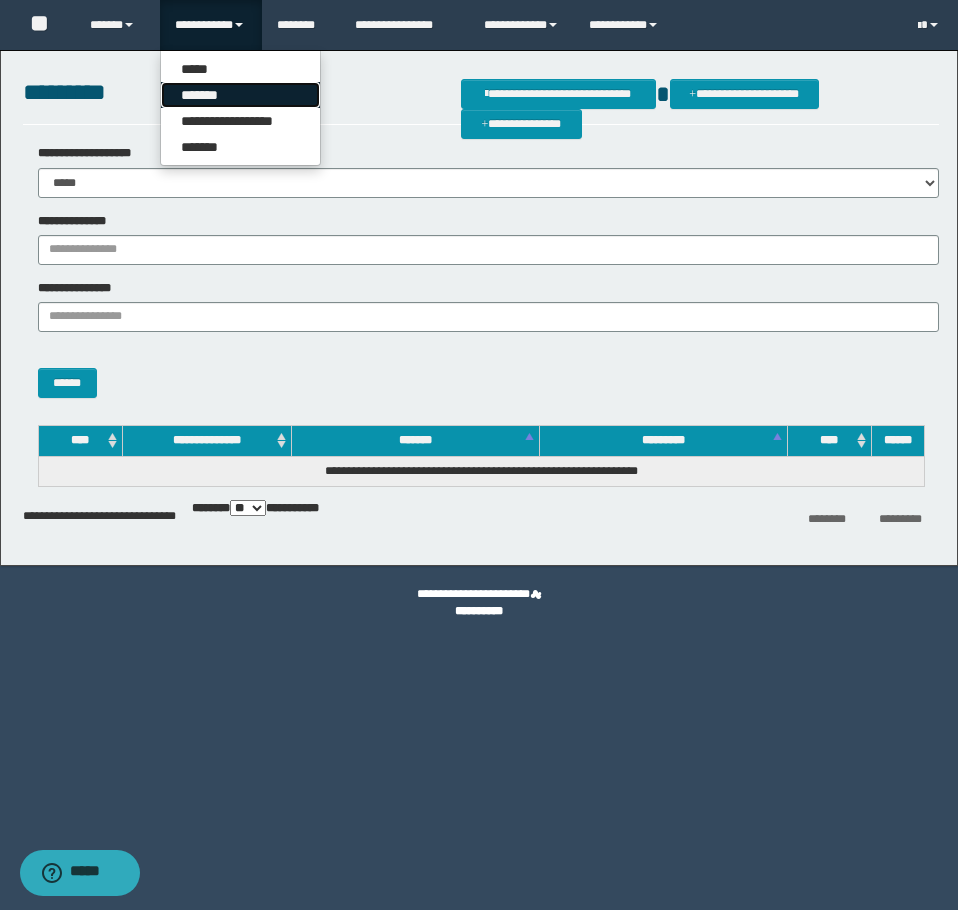 click on "*******" at bounding box center (240, 95) 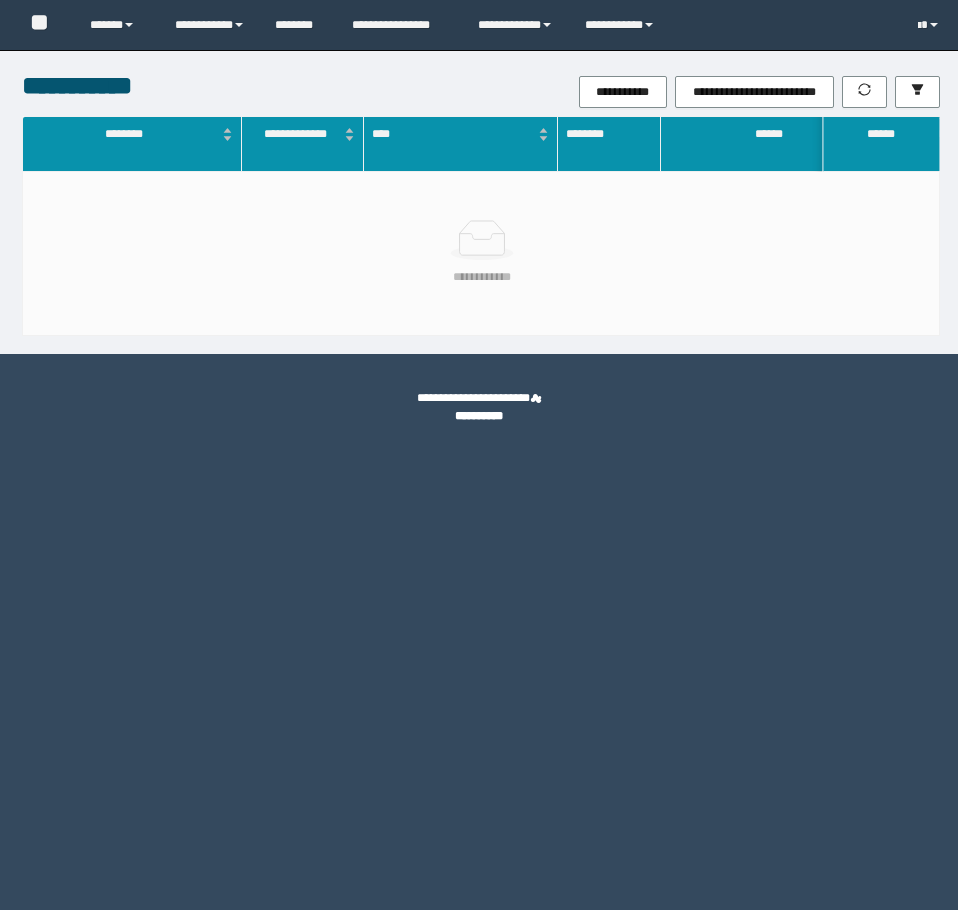 scroll, scrollTop: 0, scrollLeft: 0, axis: both 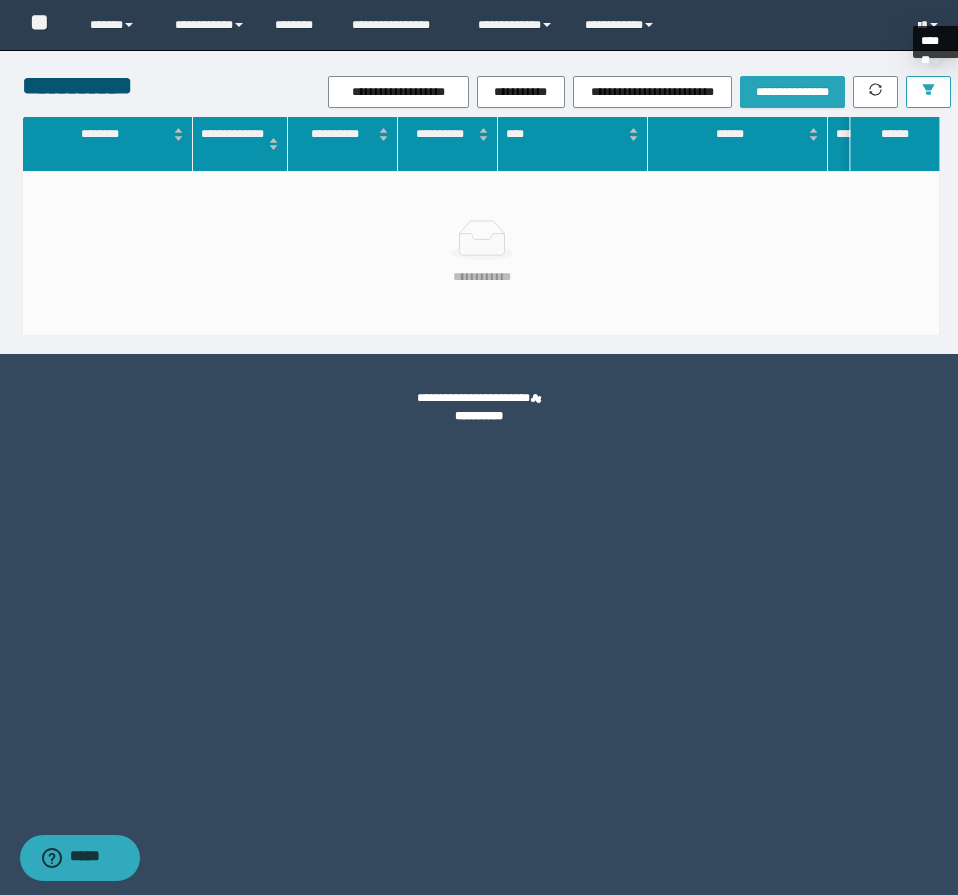 click 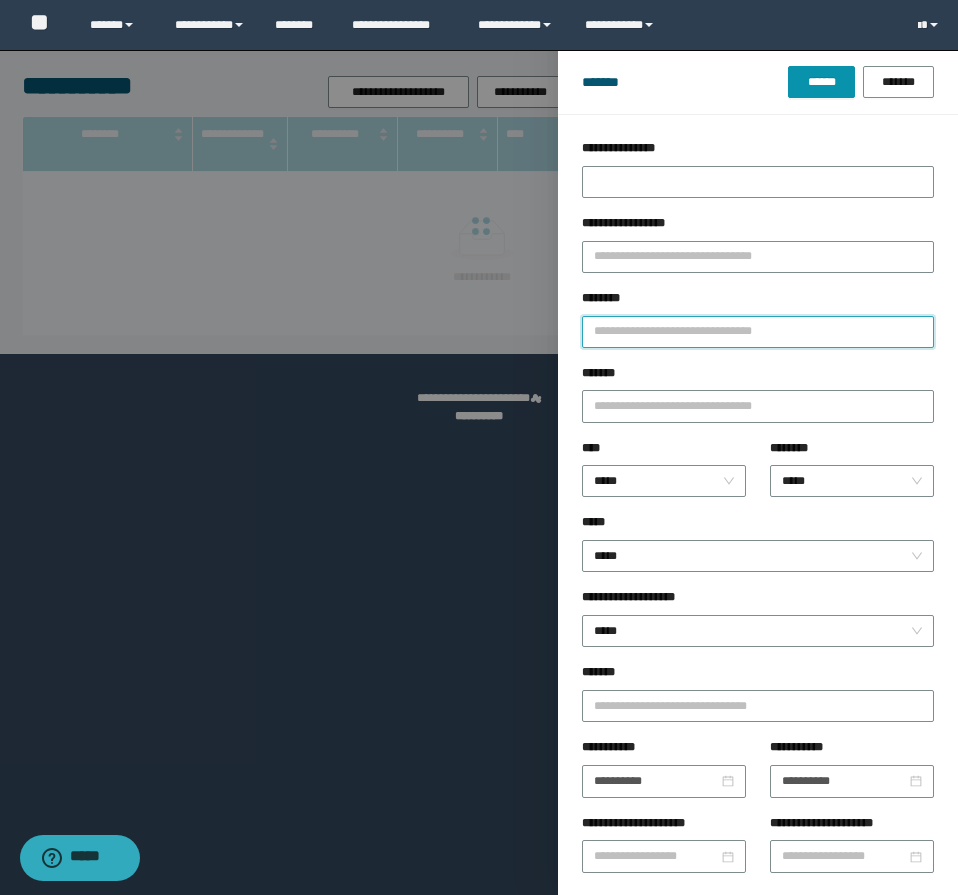 click on "********" at bounding box center [758, 332] 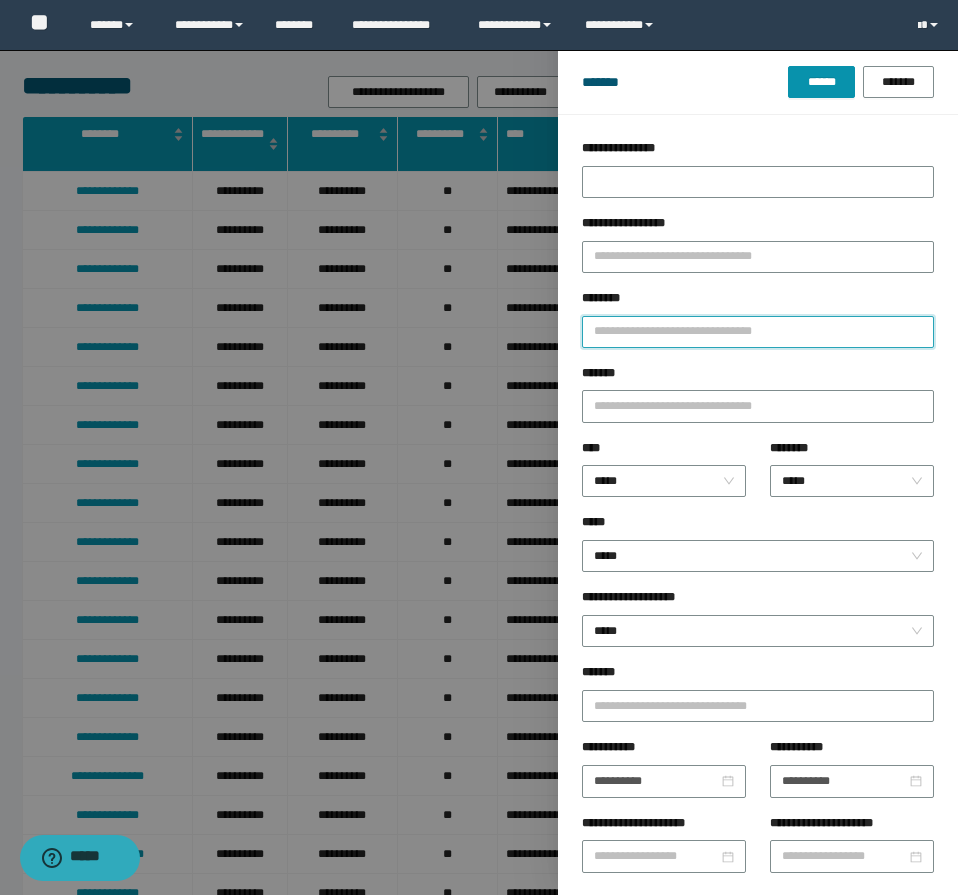 type on "*" 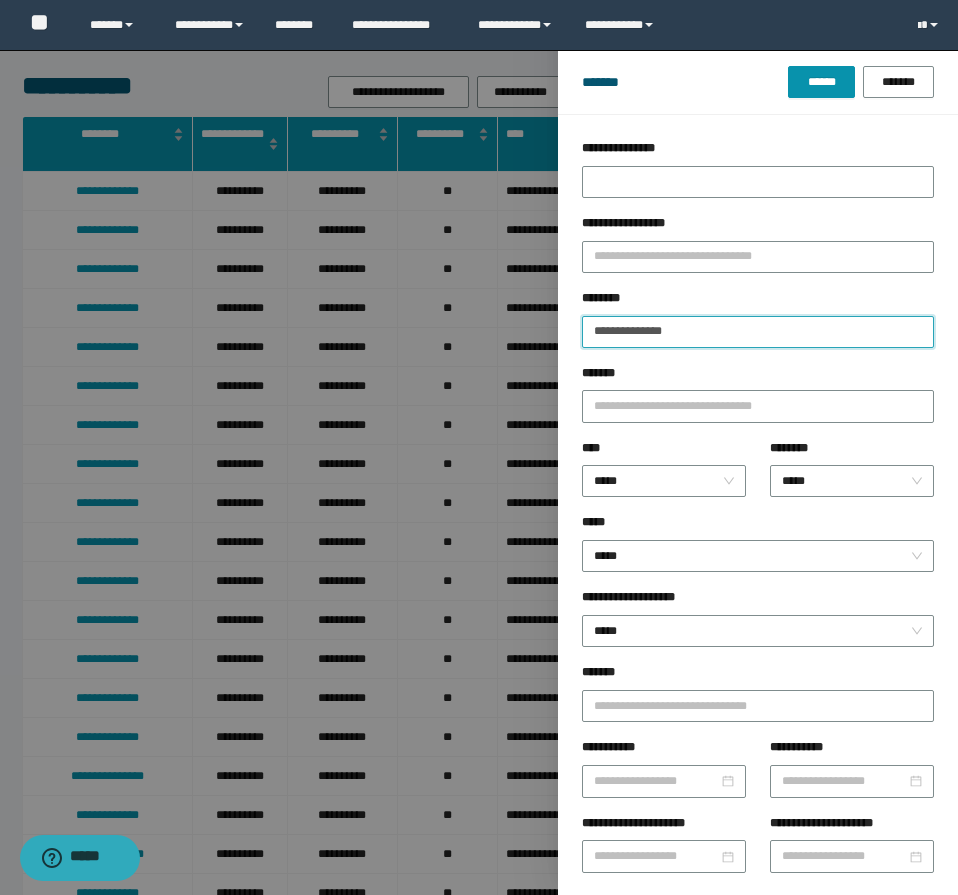 type on "**********" 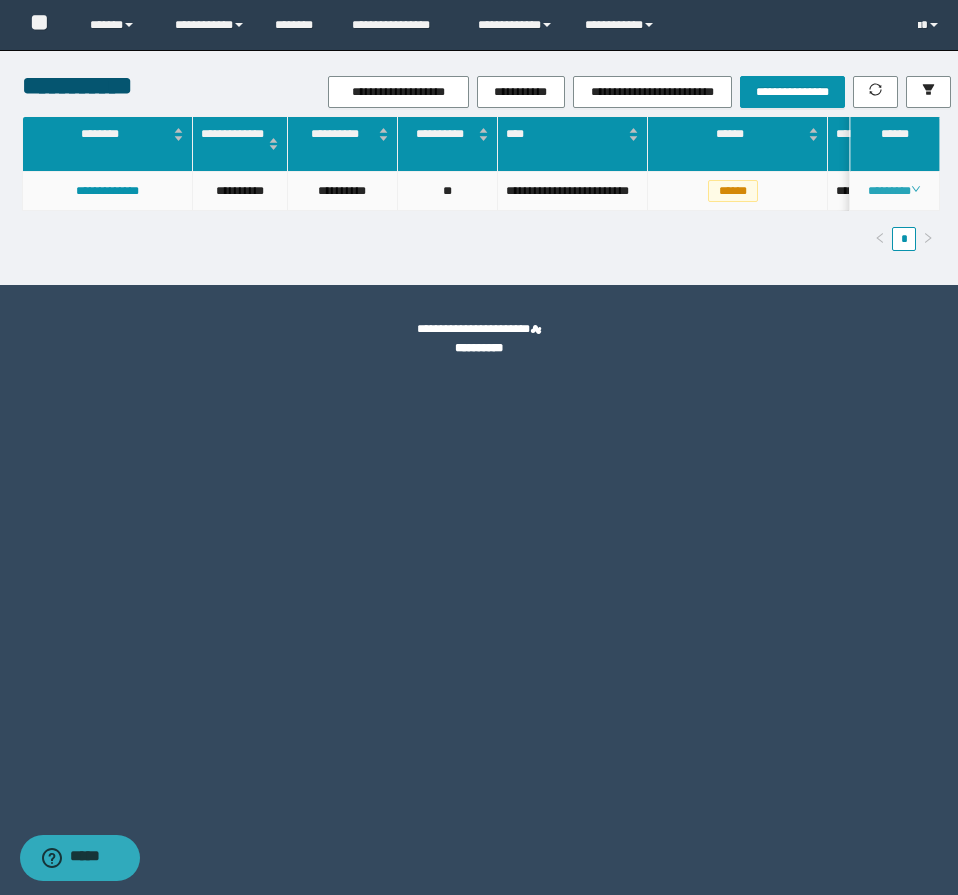 click on "********" at bounding box center [894, 191] 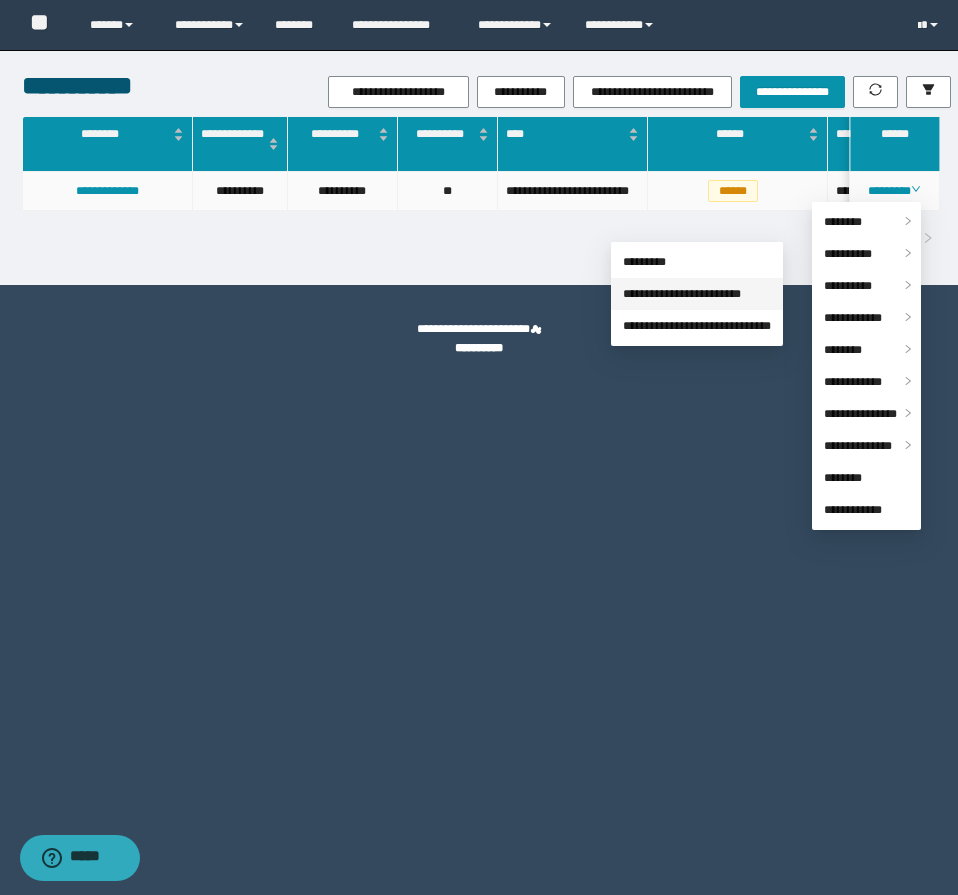 click on "**********" at bounding box center [682, 294] 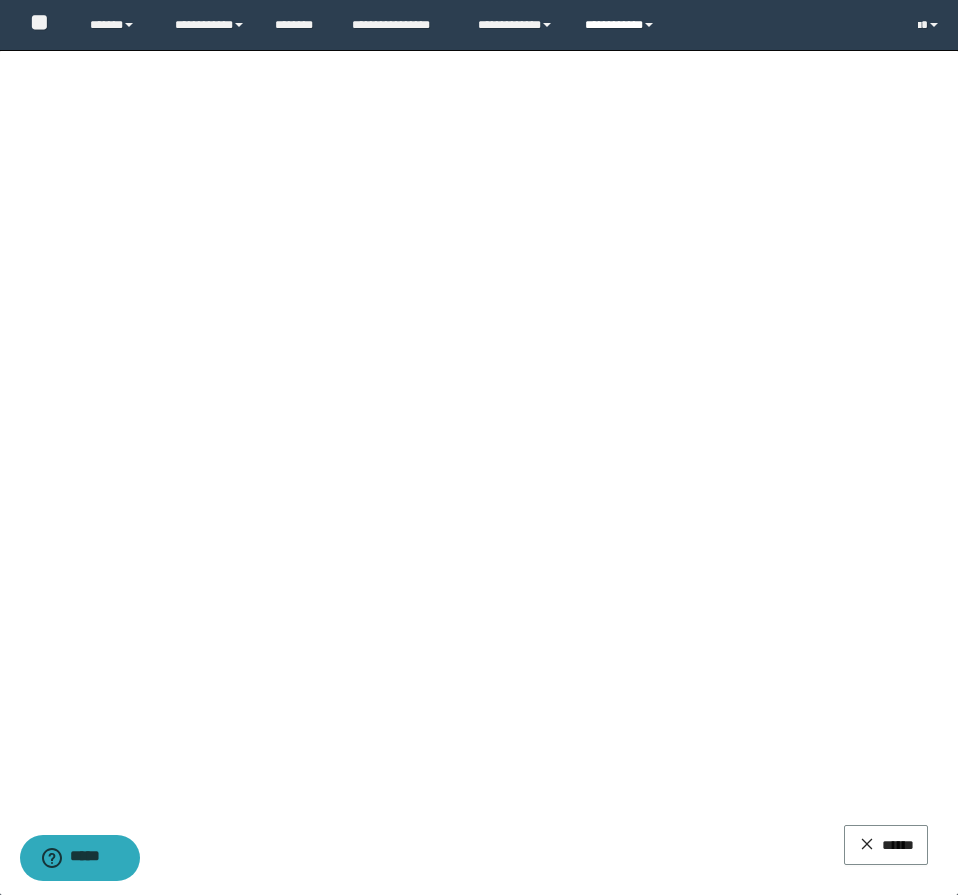 click on "**********" at bounding box center [622, 25] 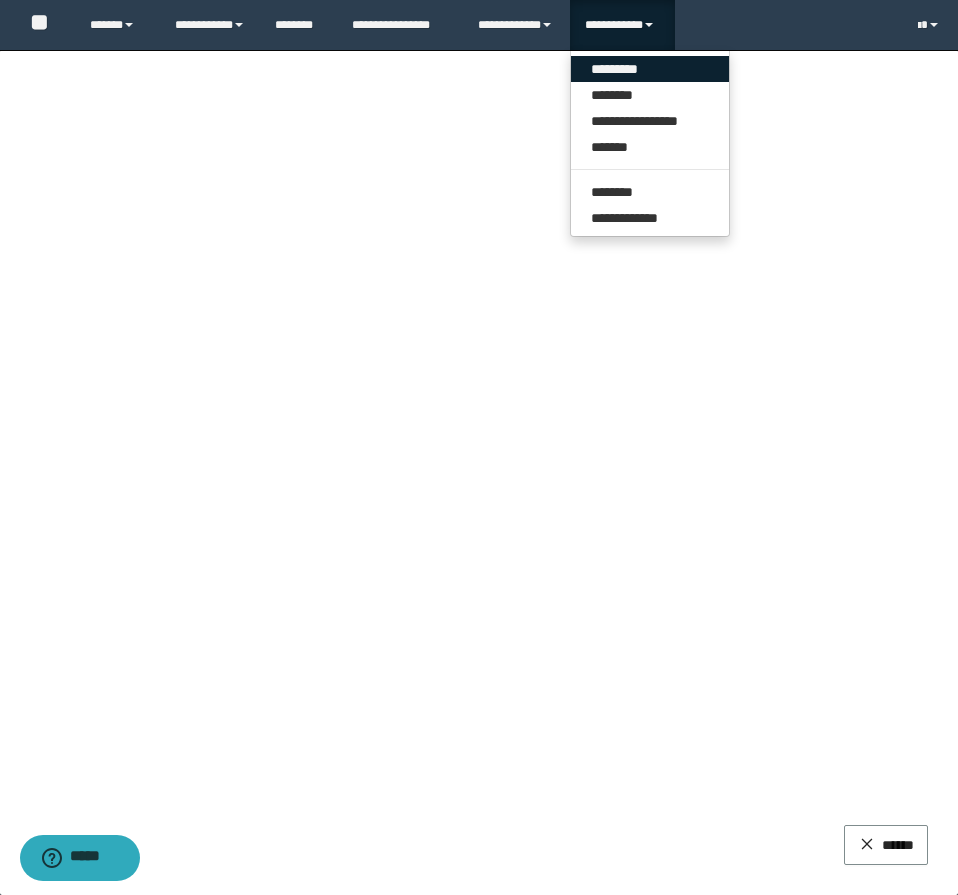 click on "*********" at bounding box center (650, 69) 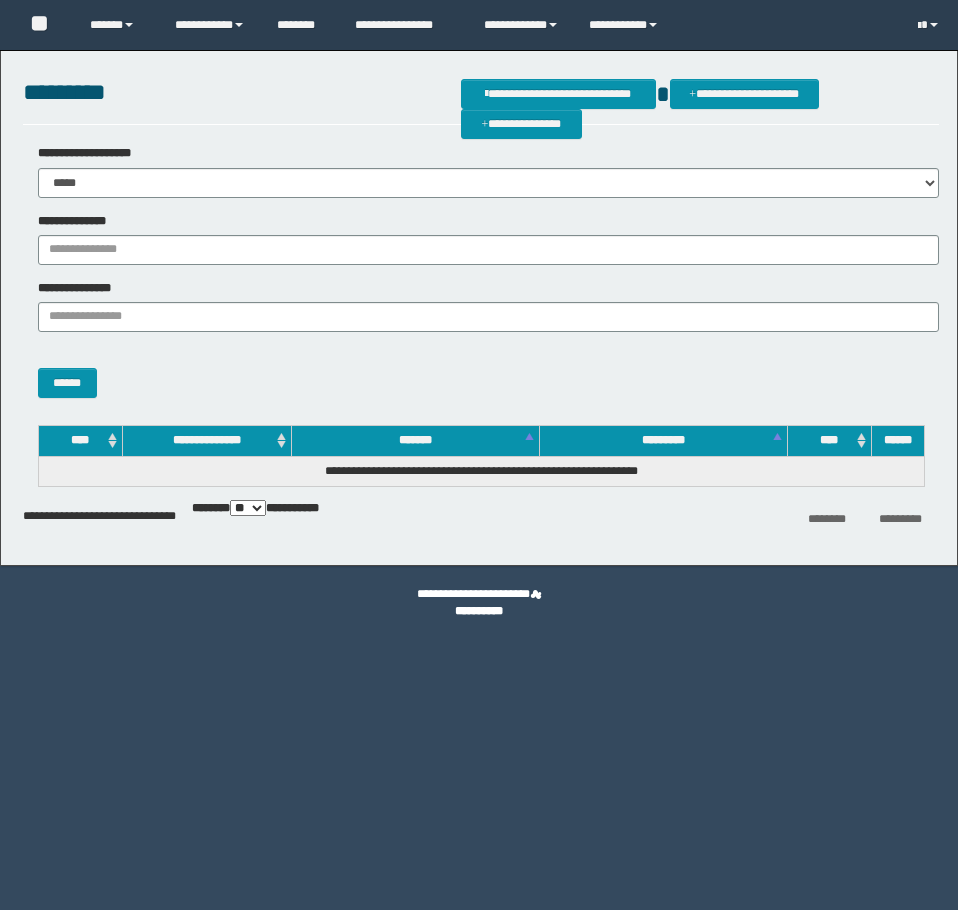 scroll, scrollTop: 0, scrollLeft: 0, axis: both 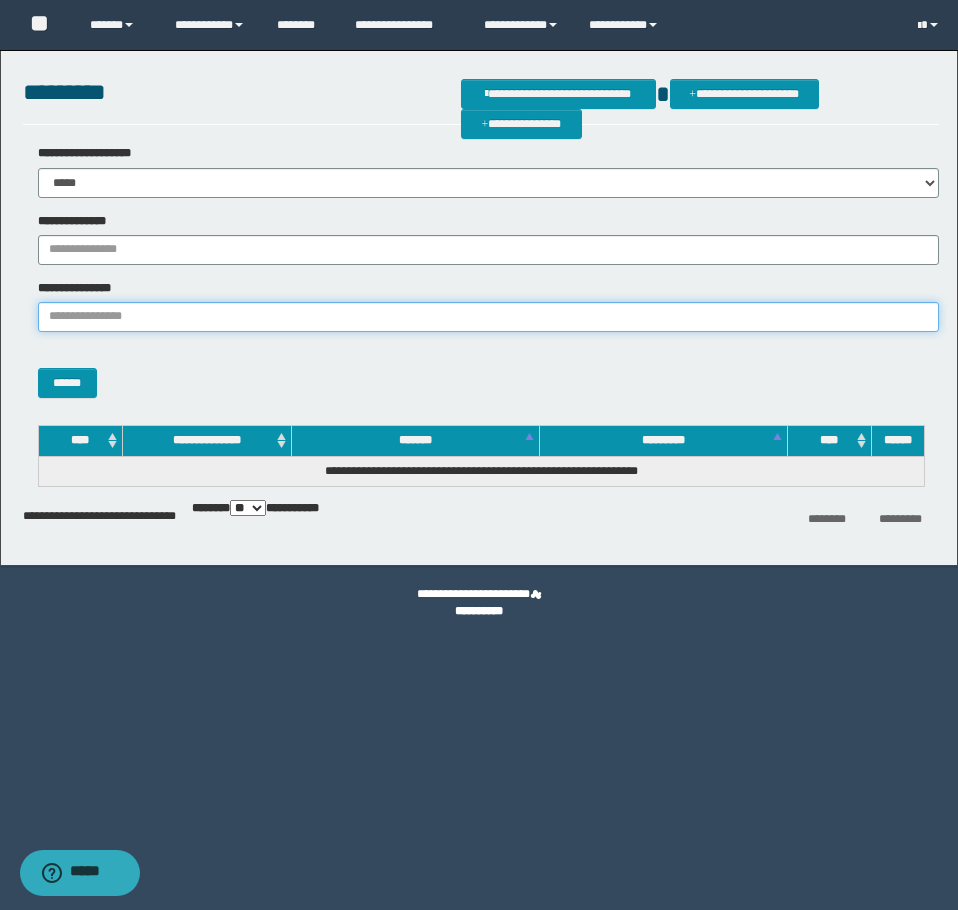 click on "**********" at bounding box center (488, 317) 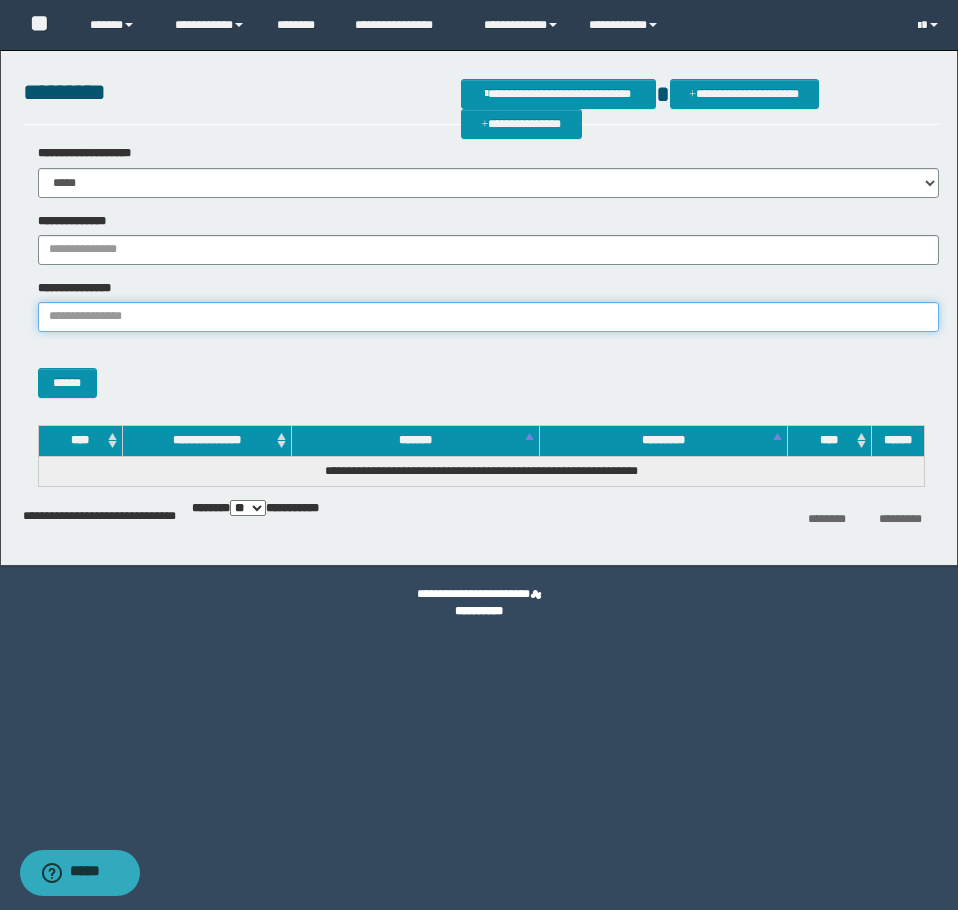 paste on "**********" 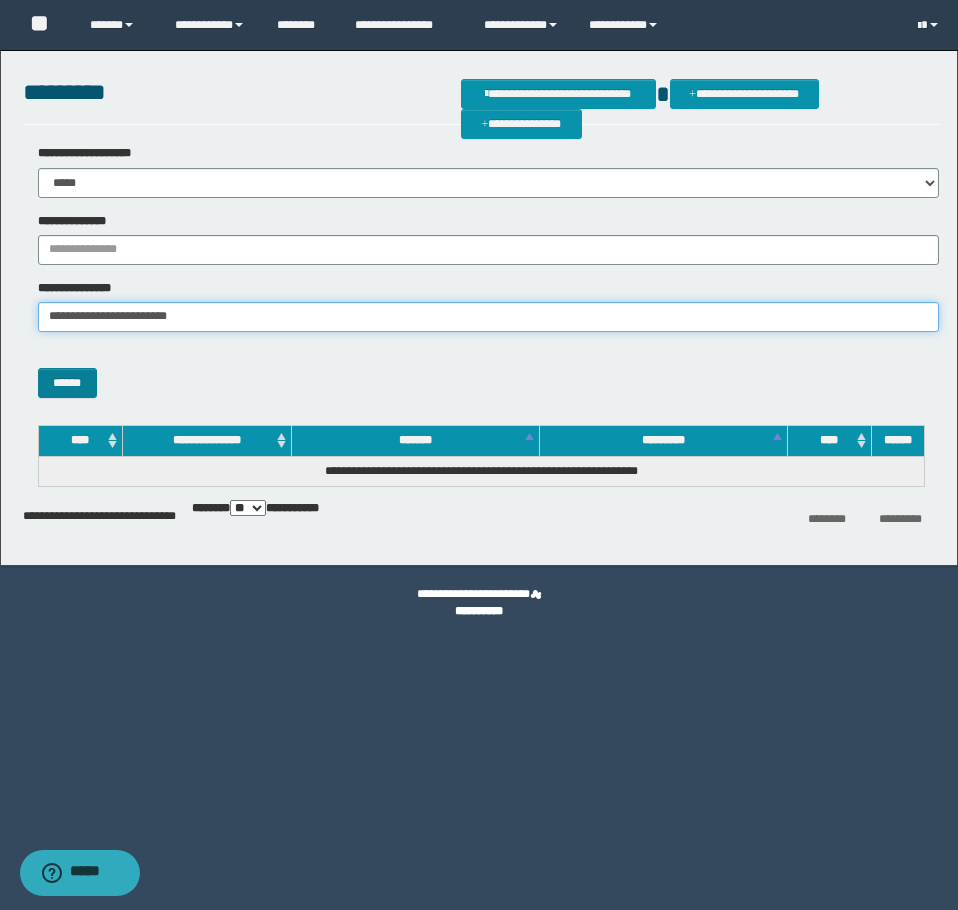 type on "**********" 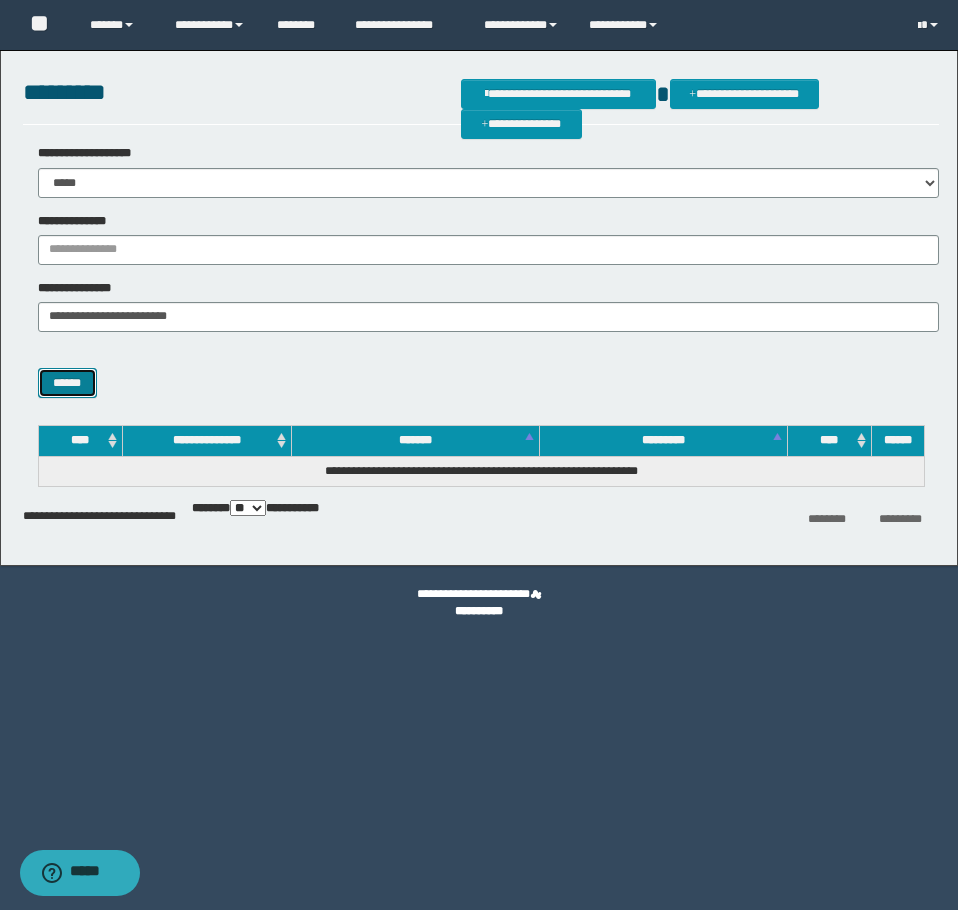 click on "******" at bounding box center [67, 383] 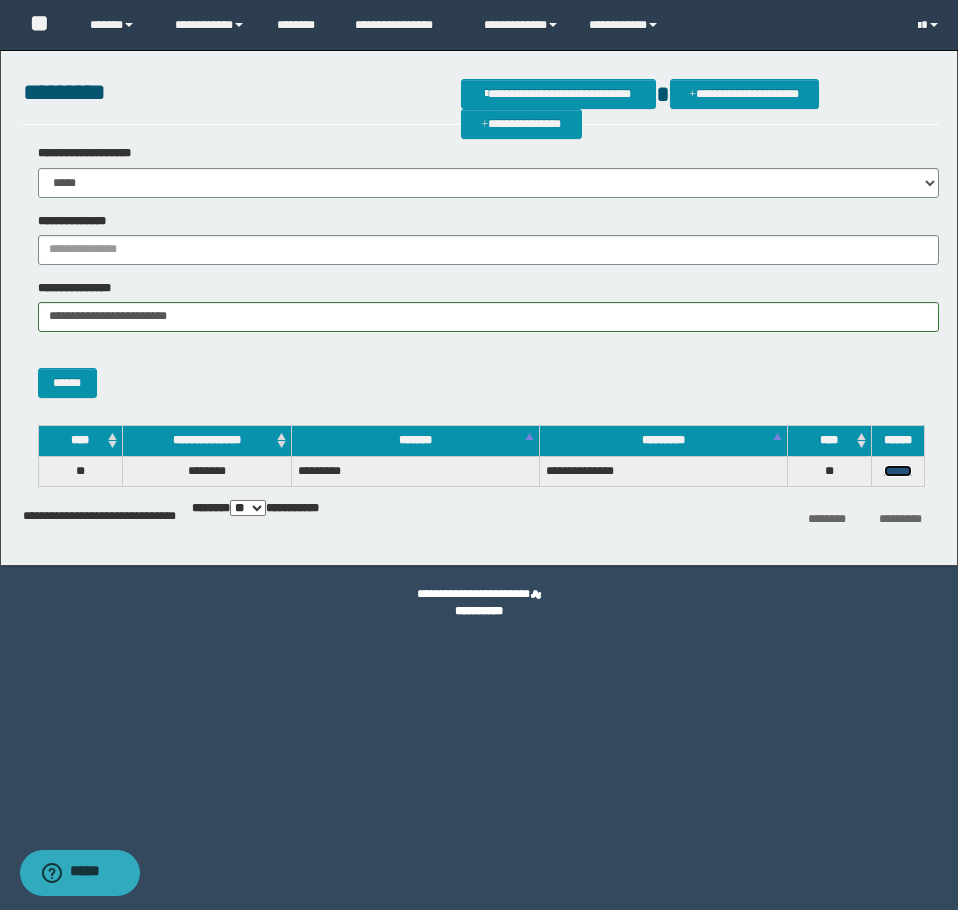 click on "******" at bounding box center (898, 471) 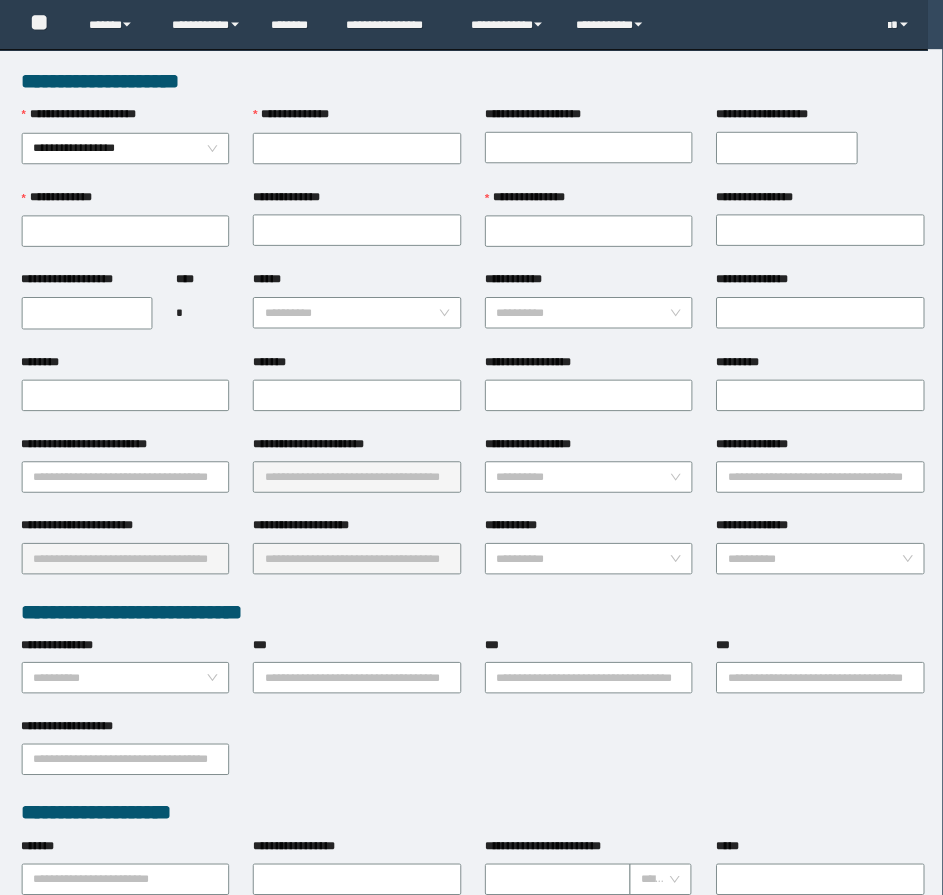 scroll, scrollTop: 0, scrollLeft: 0, axis: both 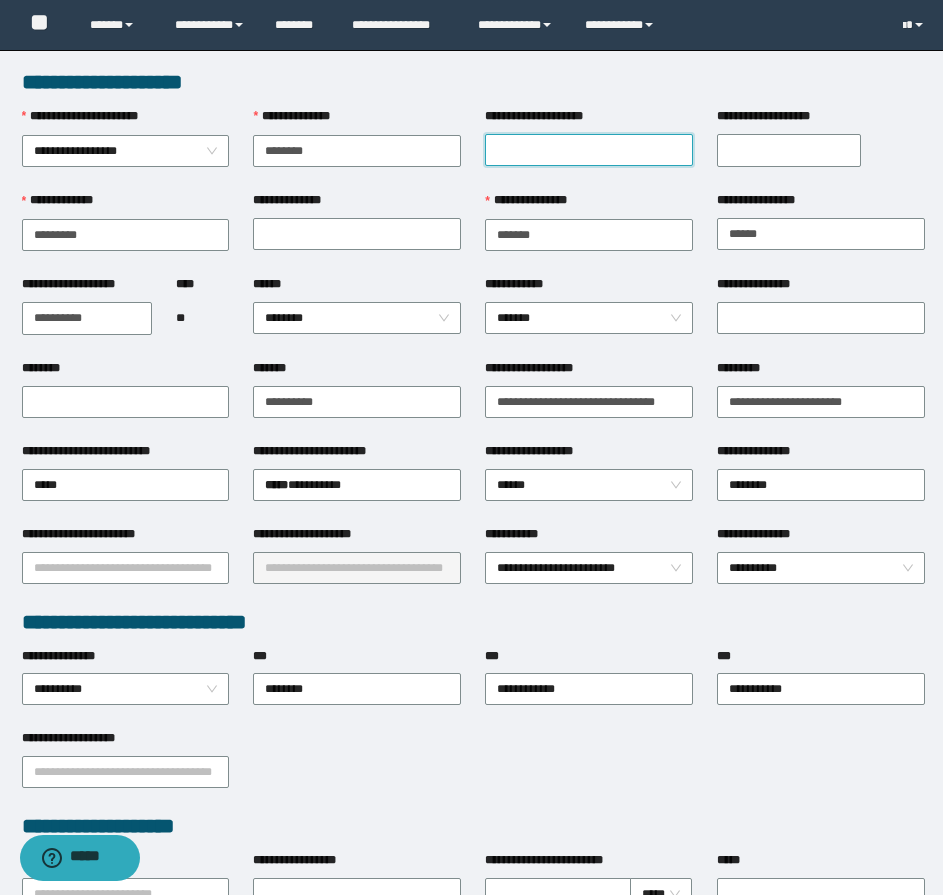 click on "**********" at bounding box center [589, 150] 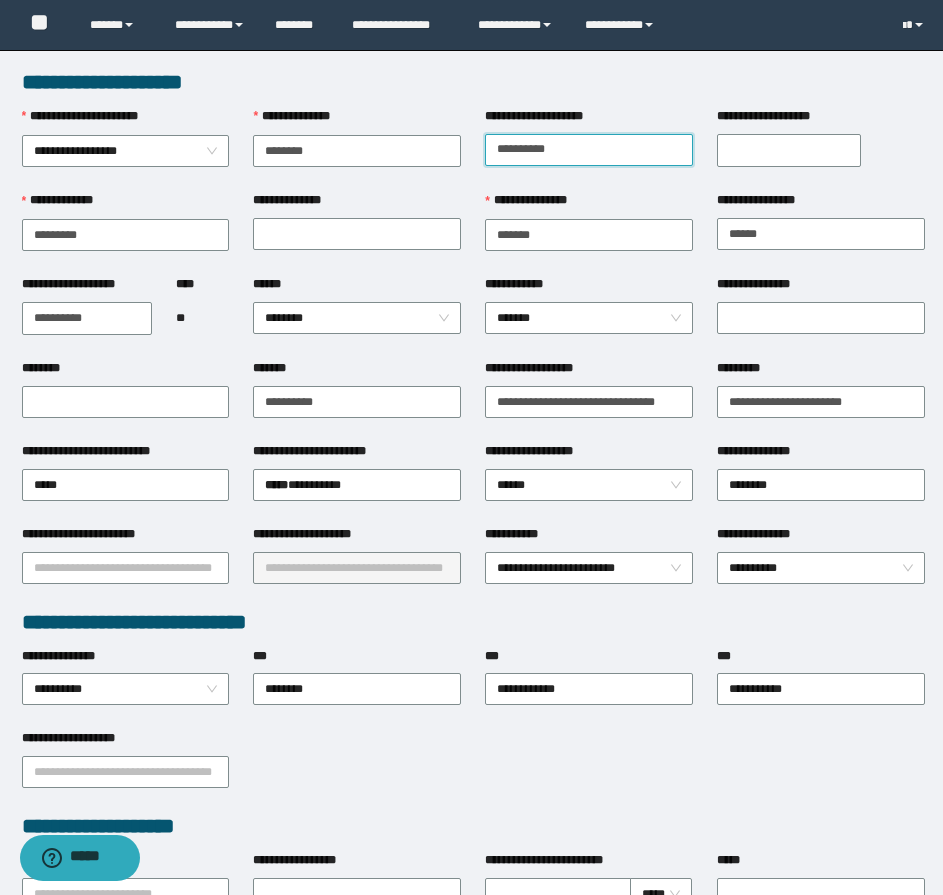 type on "**********" 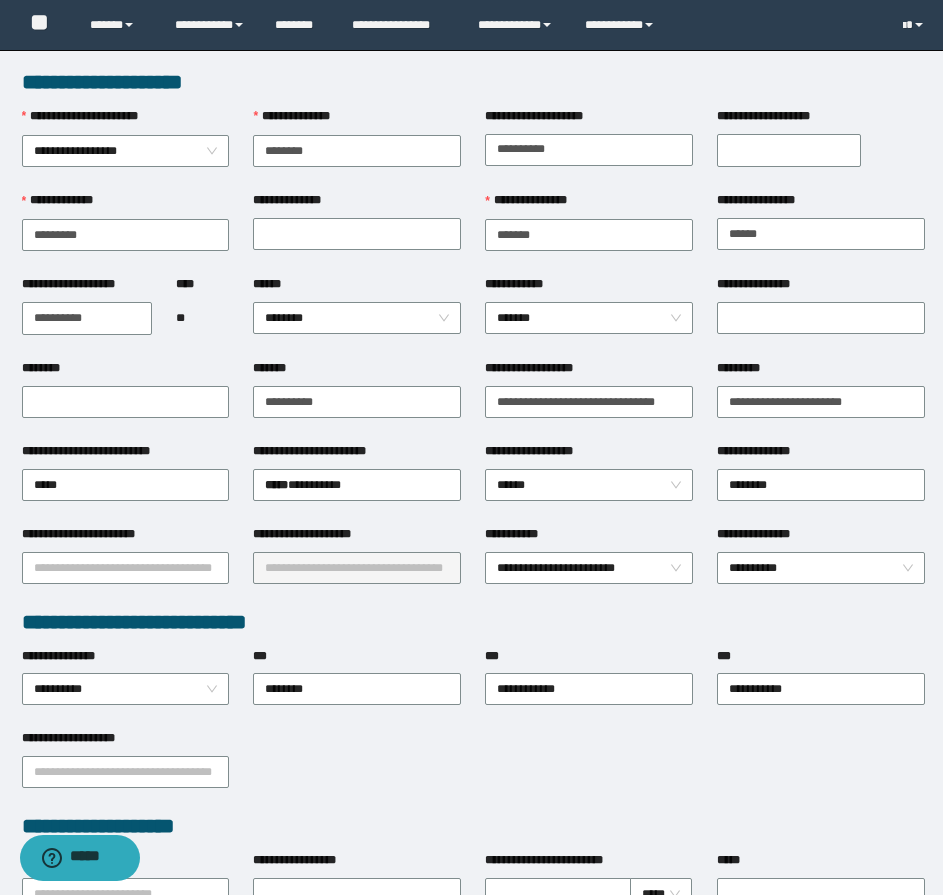 click on "**********" at bounding box center (789, 150) 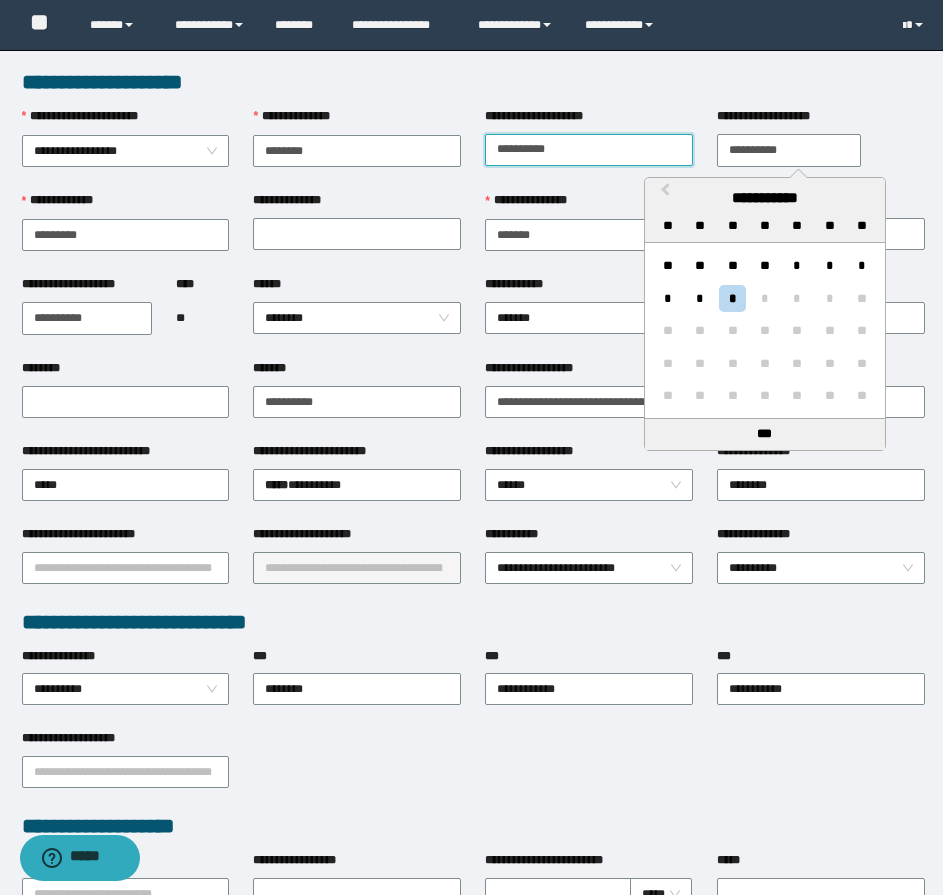 click on "**********" at bounding box center (589, 150) 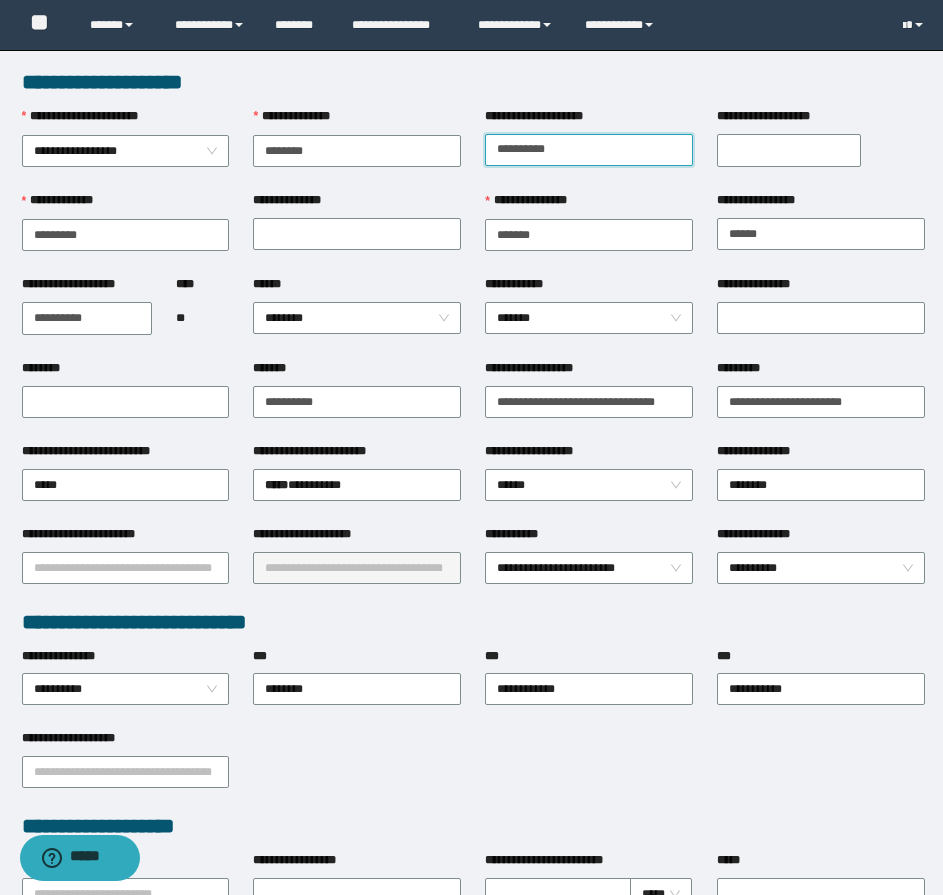 click on "**********" at bounding box center [589, 150] 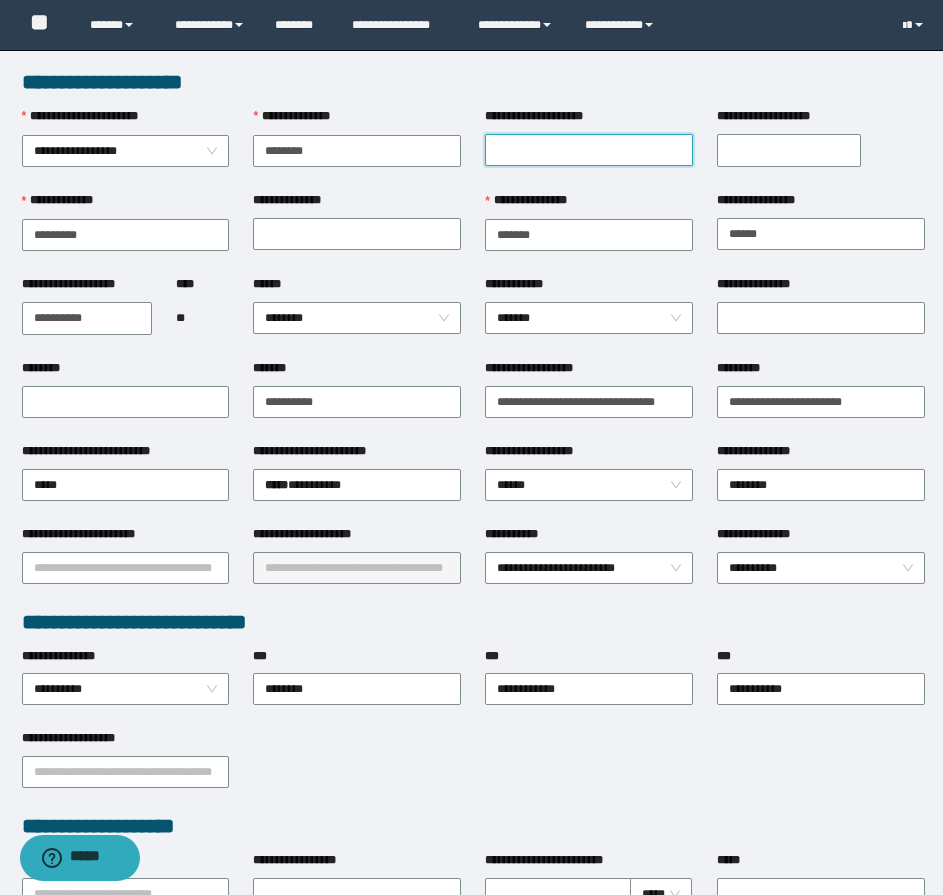 type 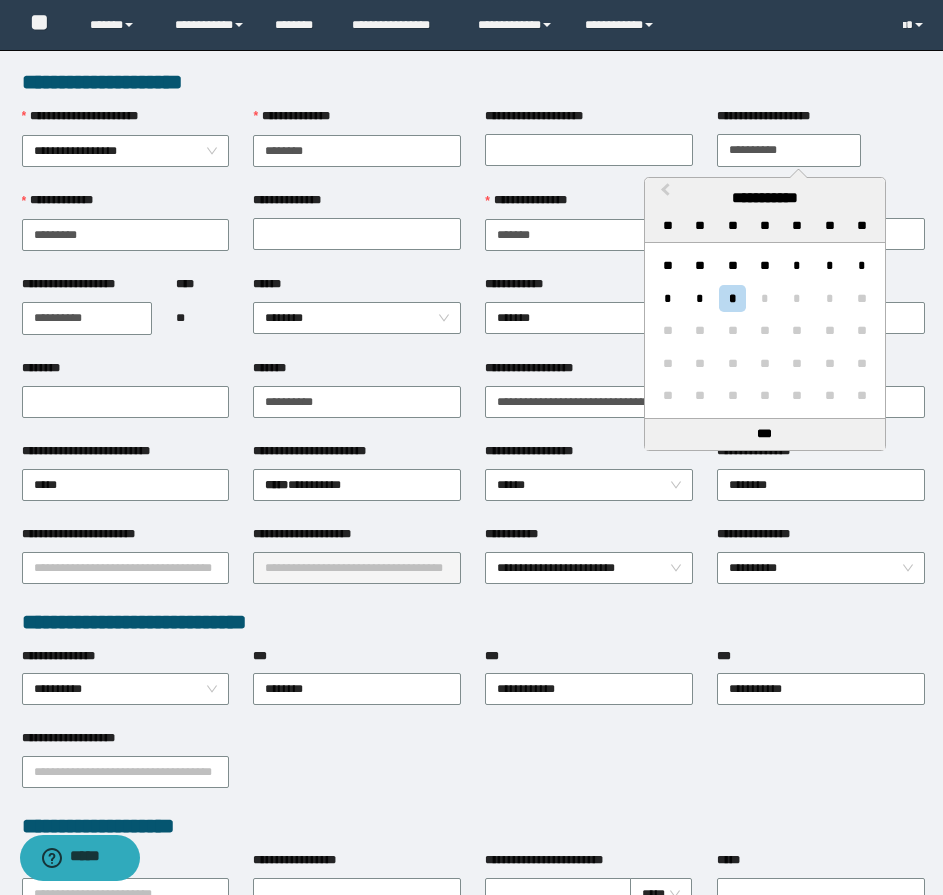 click on "**********" at bounding box center (789, 150) 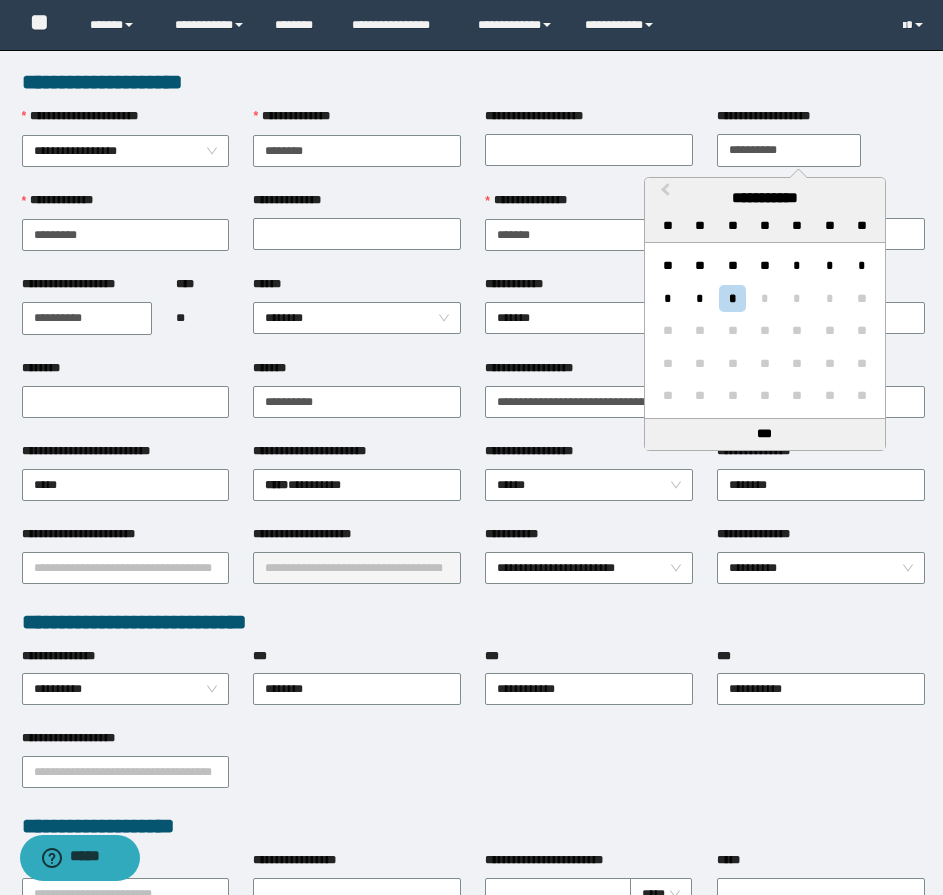 paste 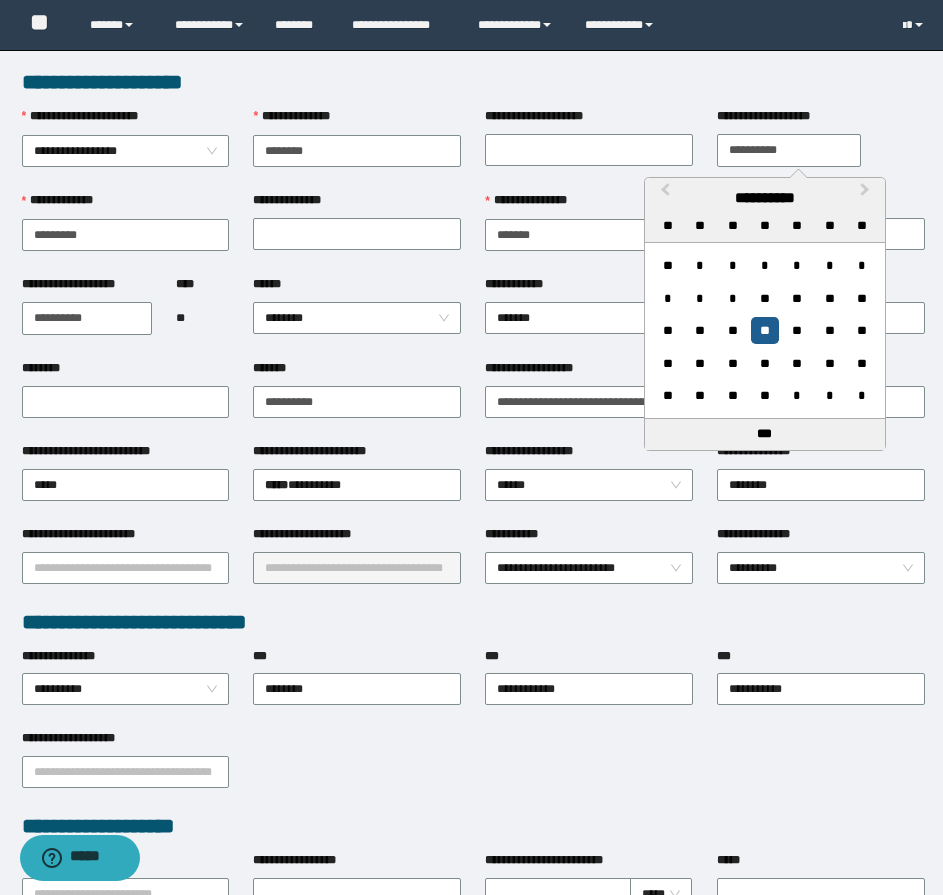 type on "**********" 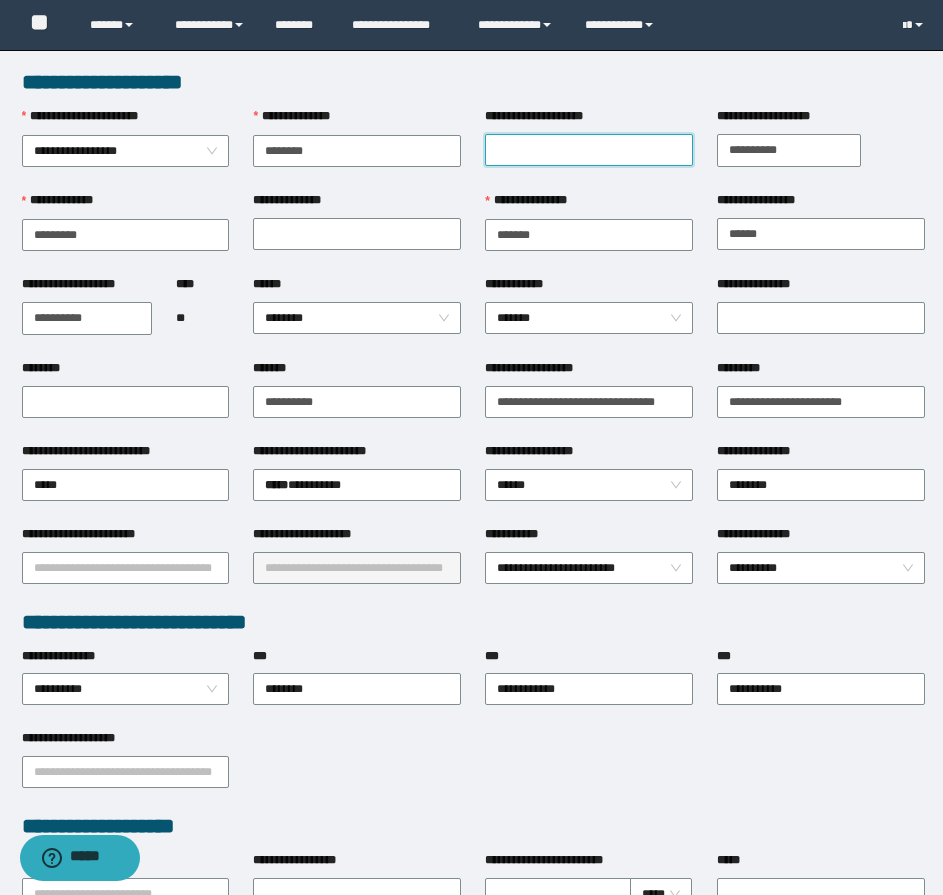 click on "**********" at bounding box center [589, 150] 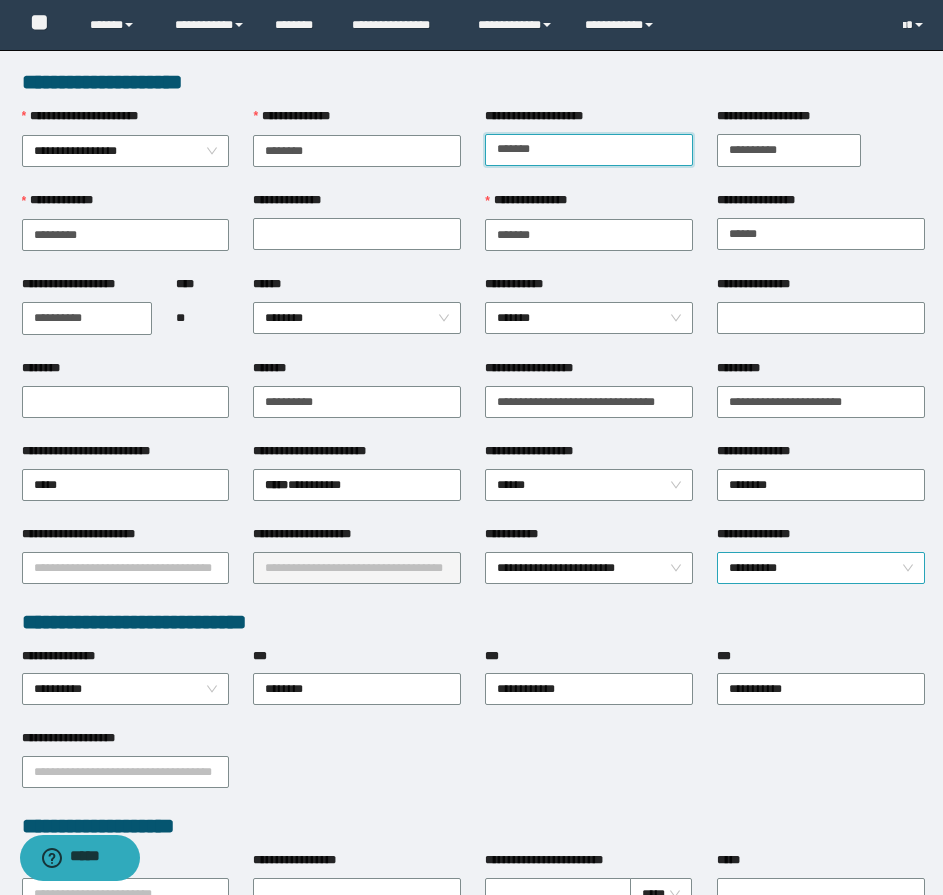 click on "**********" at bounding box center [821, 568] 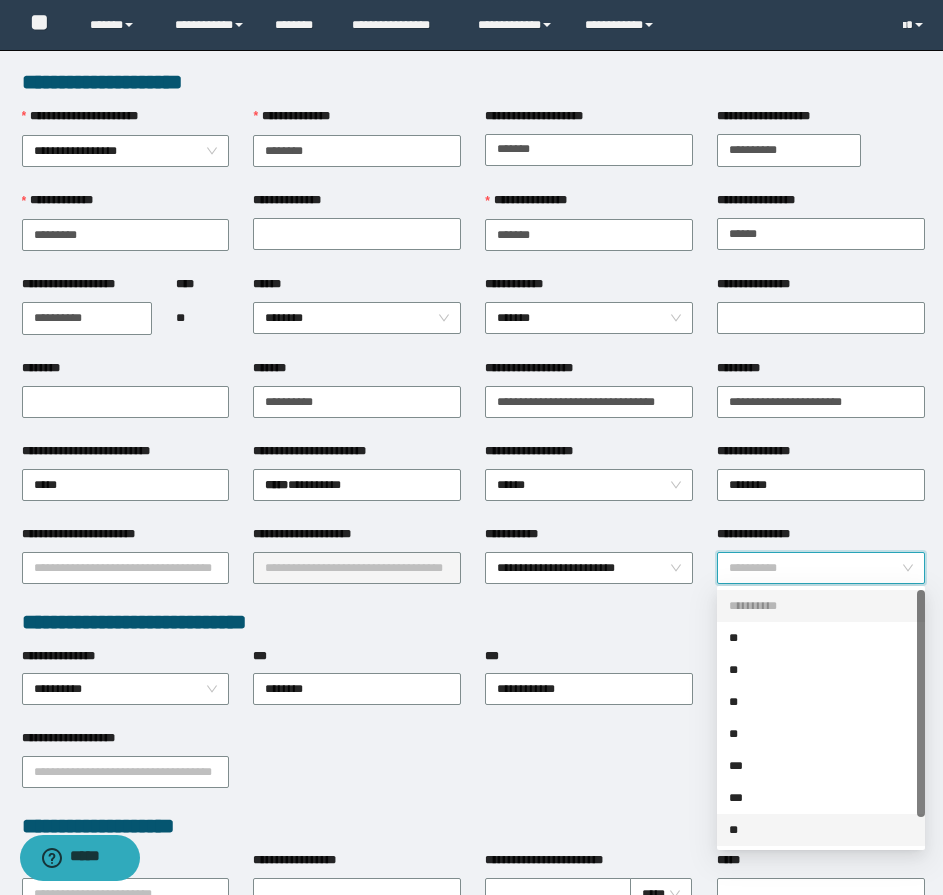 click on "**" at bounding box center [821, 830] 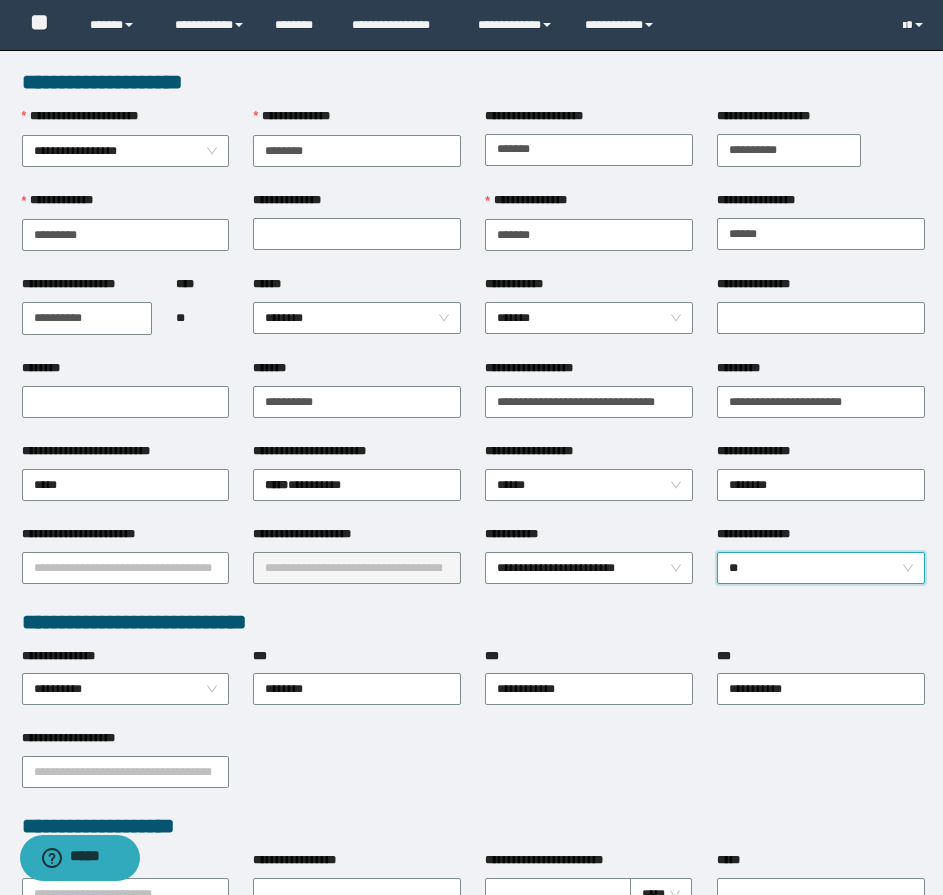 click on "**********" at bounding box center [473, 770] 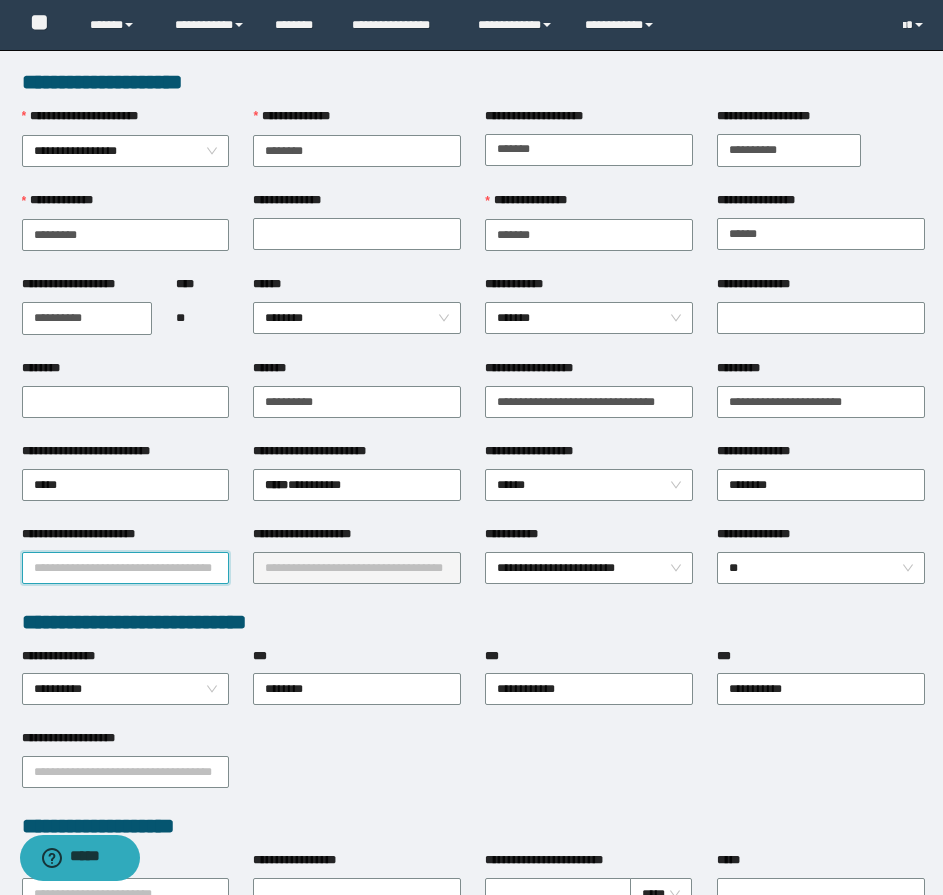 click on "**********" at bounding box center (126, 568) 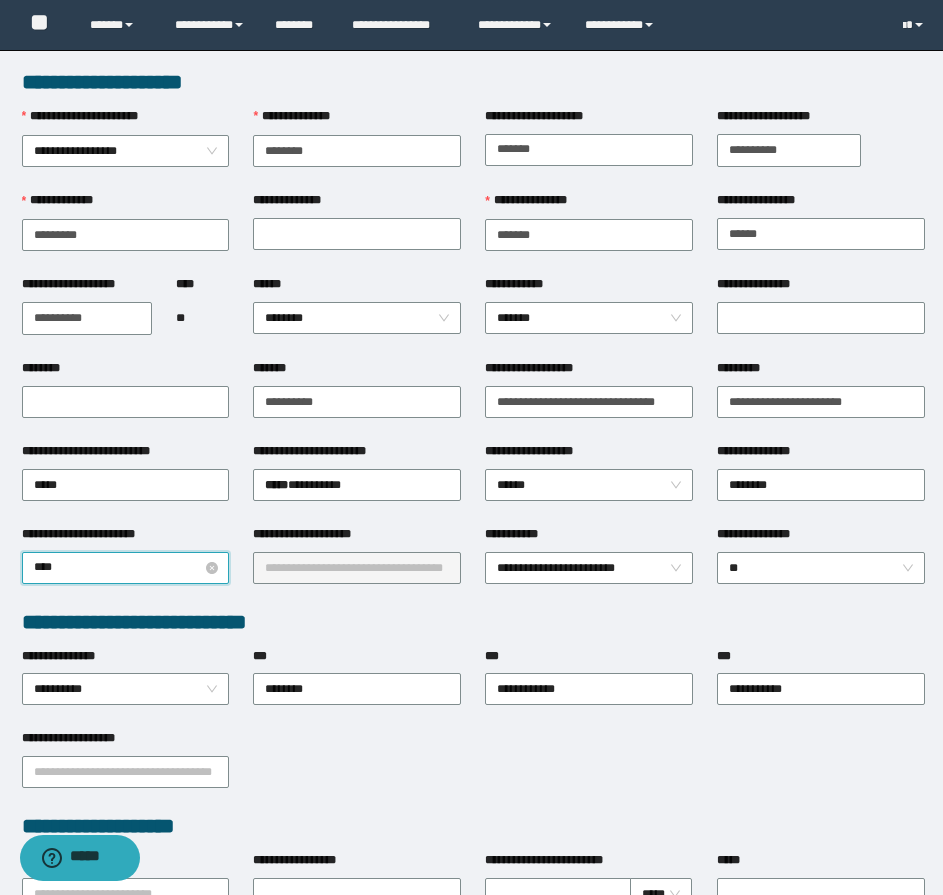 type on "*****" 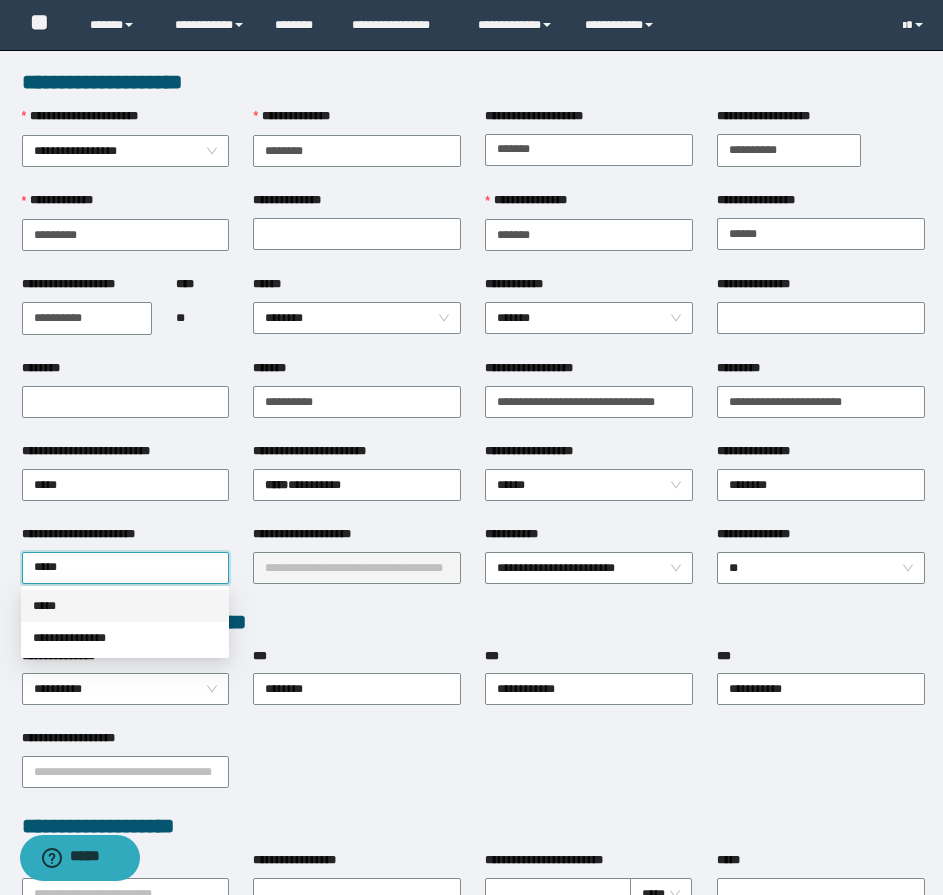click on "*****" at bounding box center [125, 606] 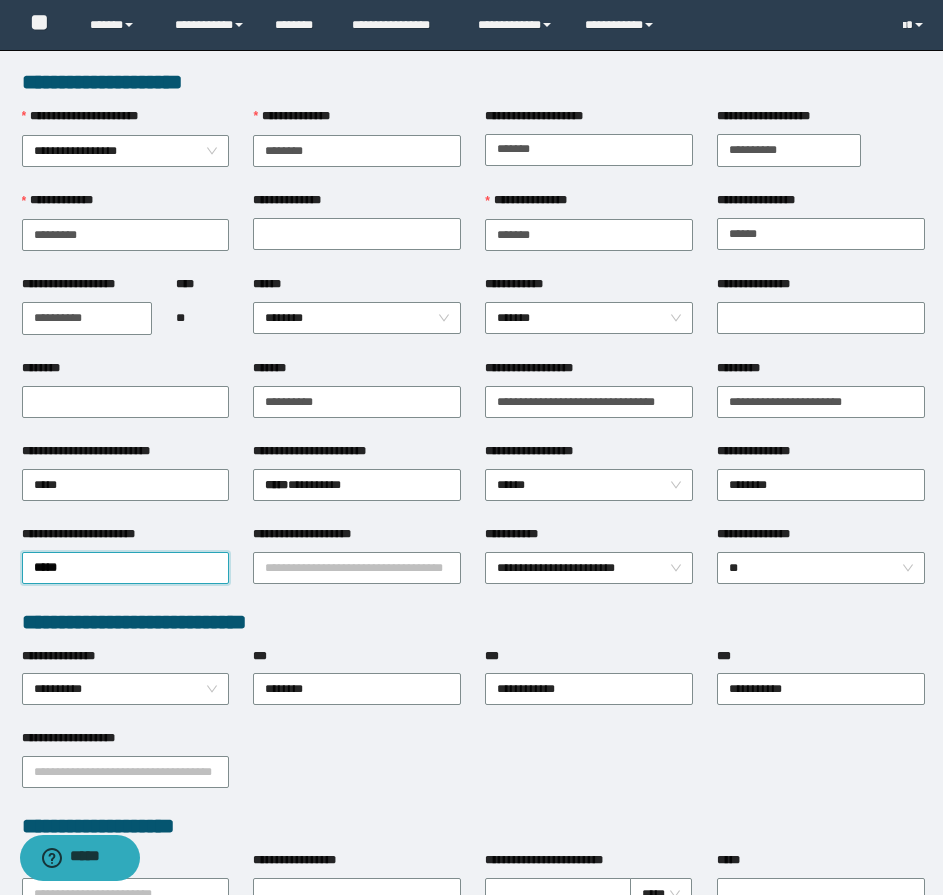 click on "**********" at bounding box center (314, 534) 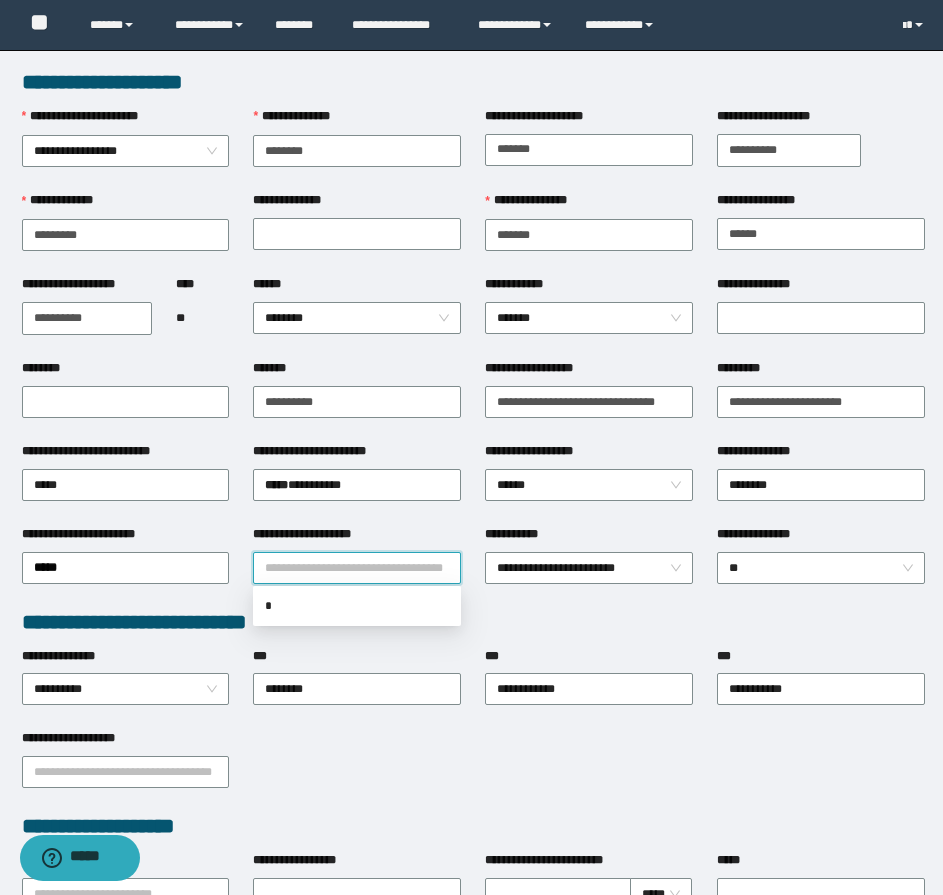 click on "**********" at bounding box center [357, 568] 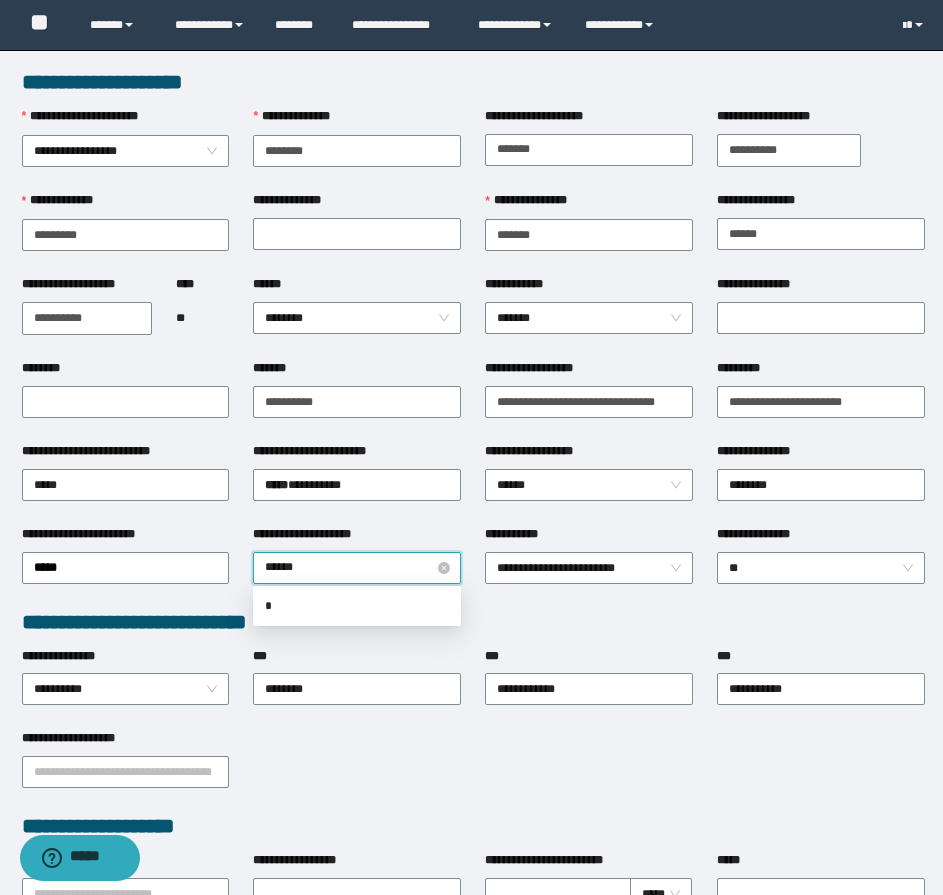 type on "*******" 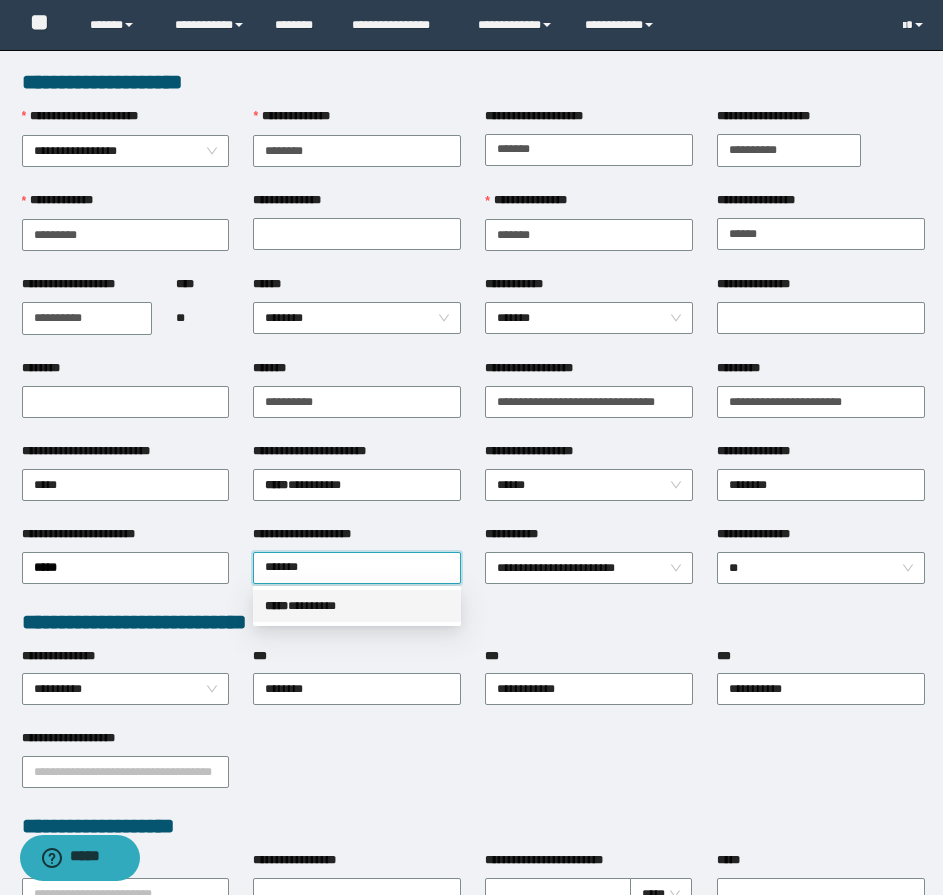 click on "***** * *******" at bounding box center [357, 606] 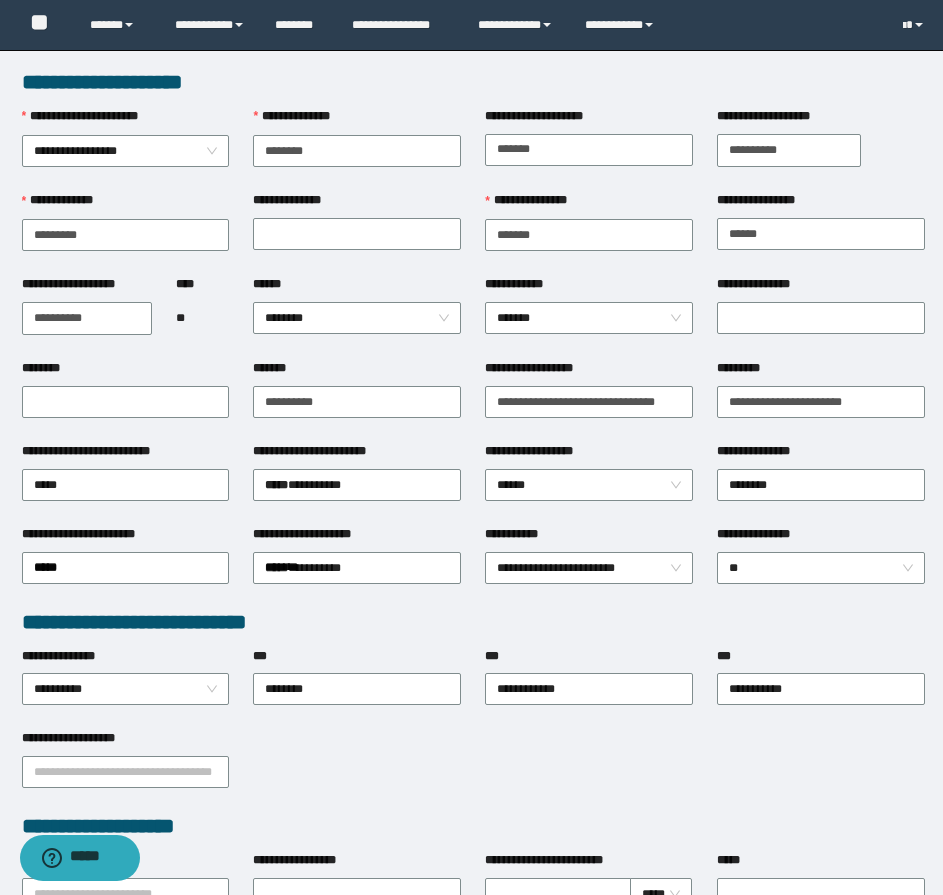 click on "**********" at bounding box center (589, 233) 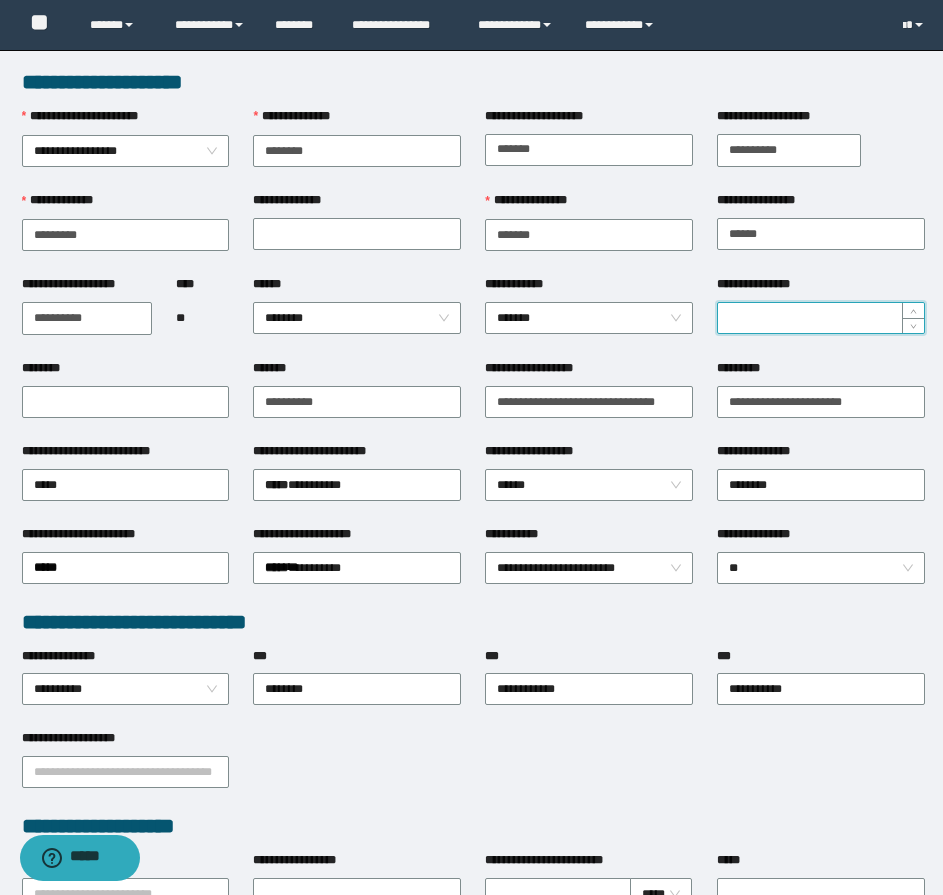 click on "**********" at bounding box center [821, 318] 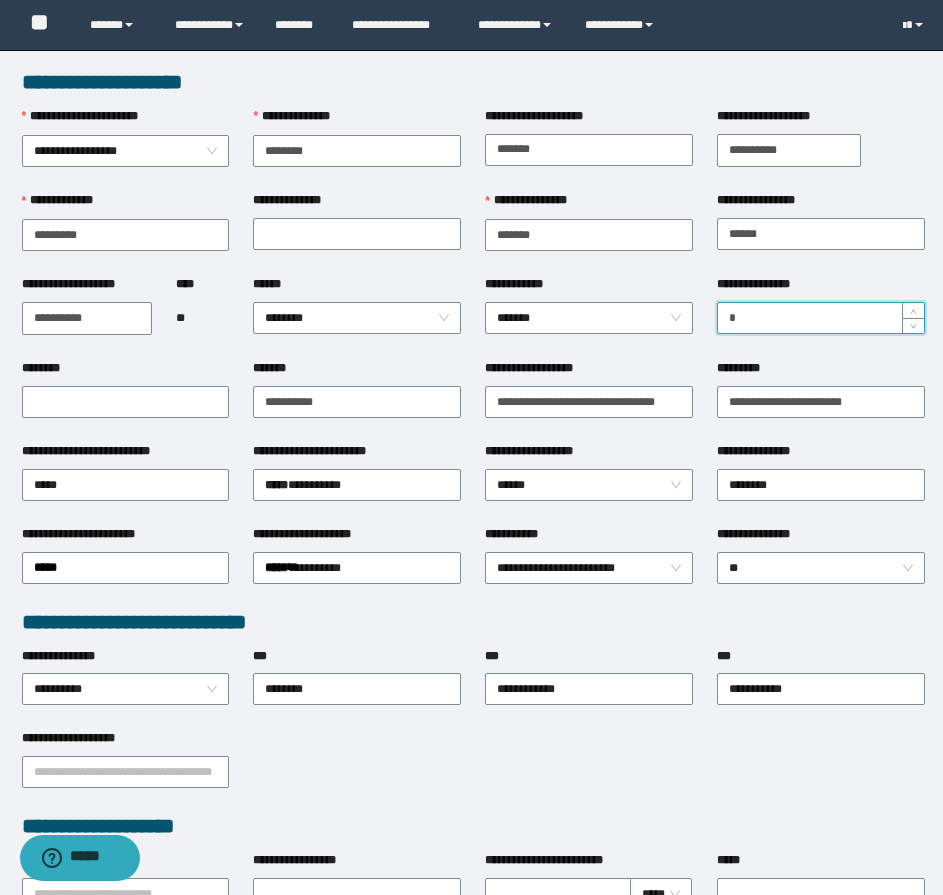 type on "*" 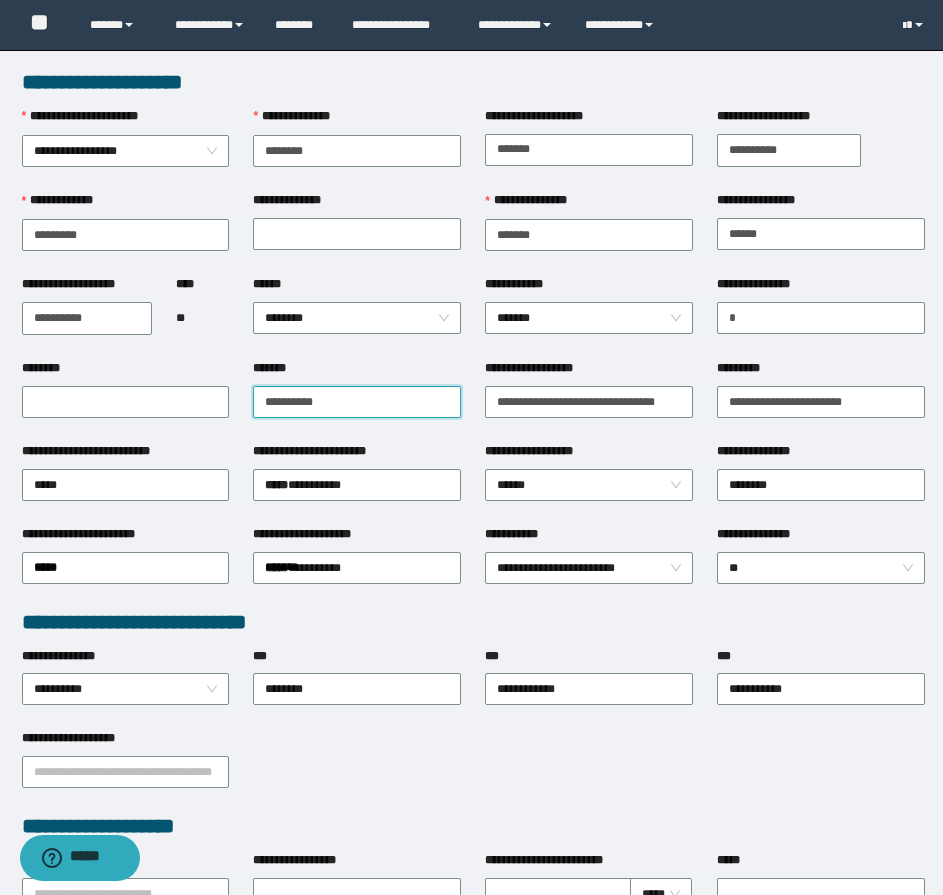 click on "*******" at bounding box center [357, 402] 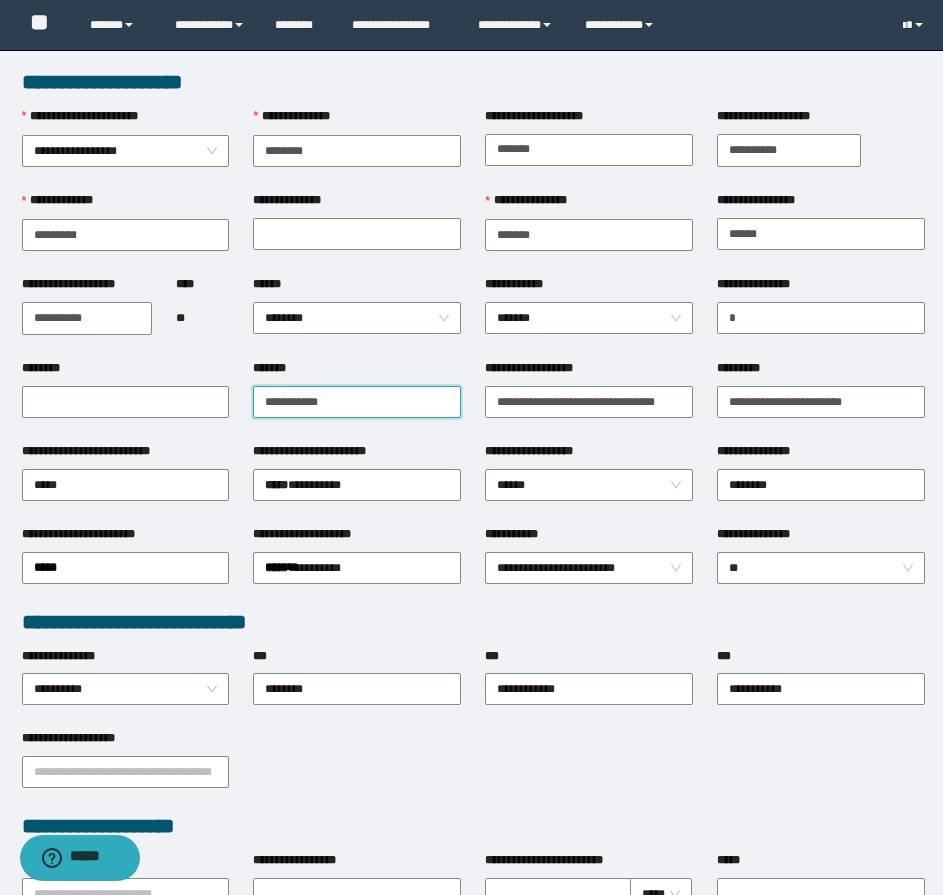 type on "**********" 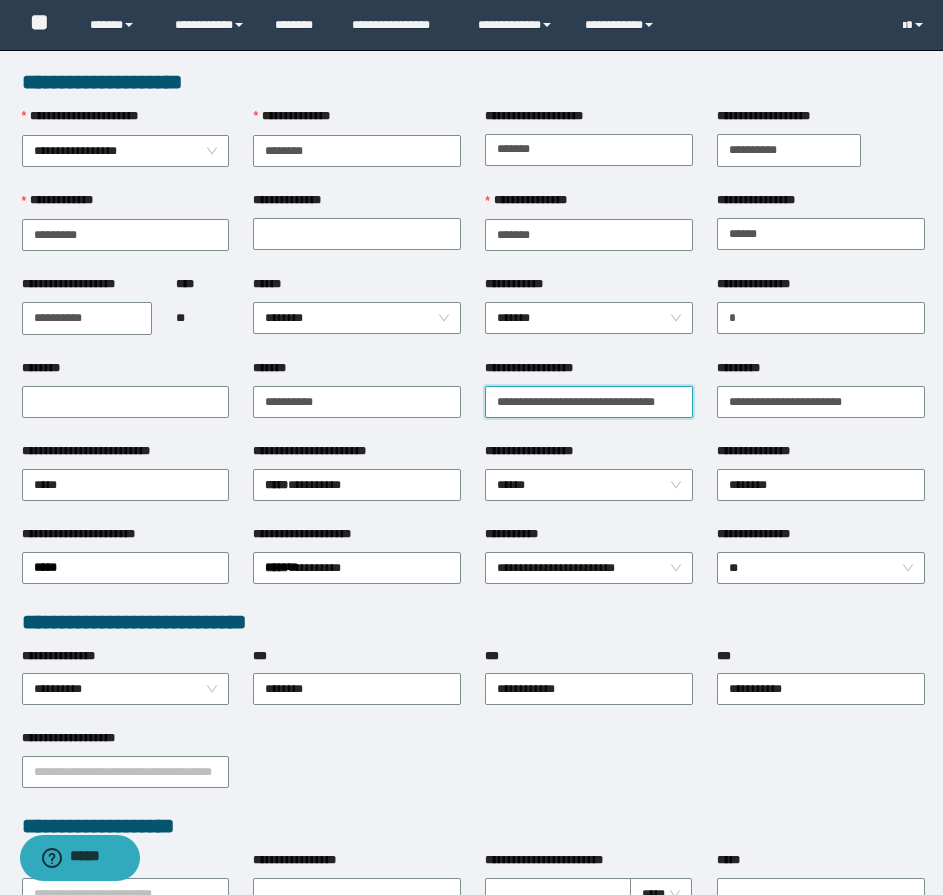 drag, startPoint x: 495, startPoint y: 400, endPoint x: 539, endPoint y: 398, distance: 44.04543 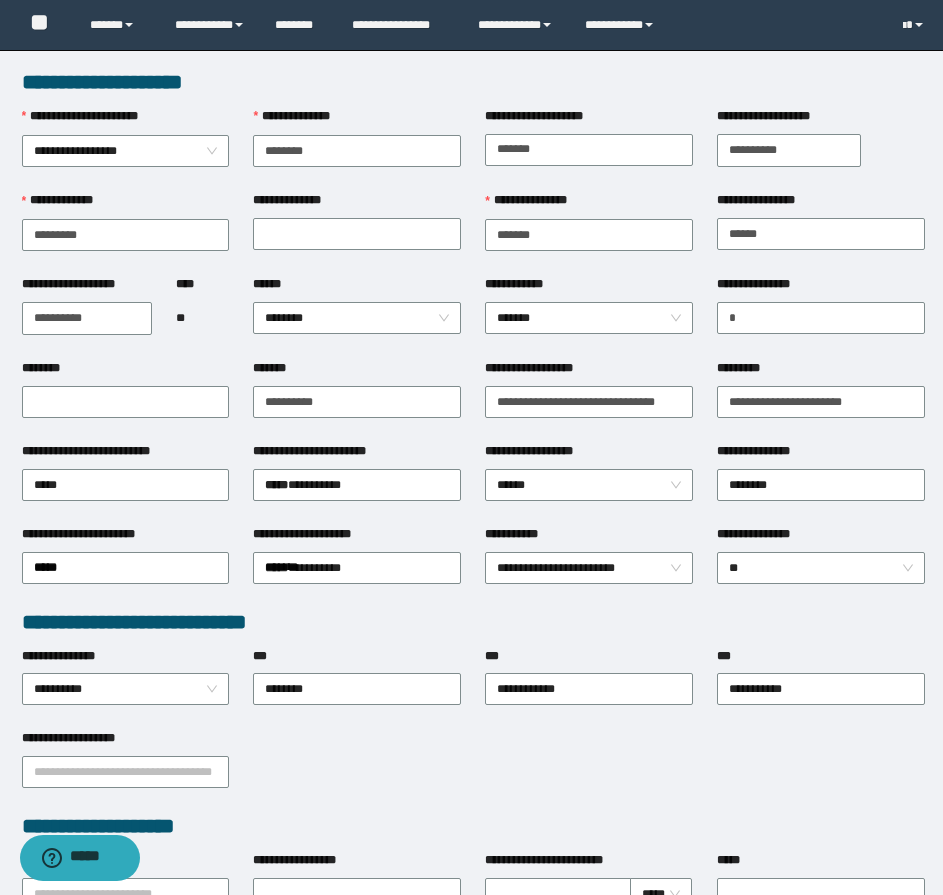 click on "**********" at bounding box center (589, 400) 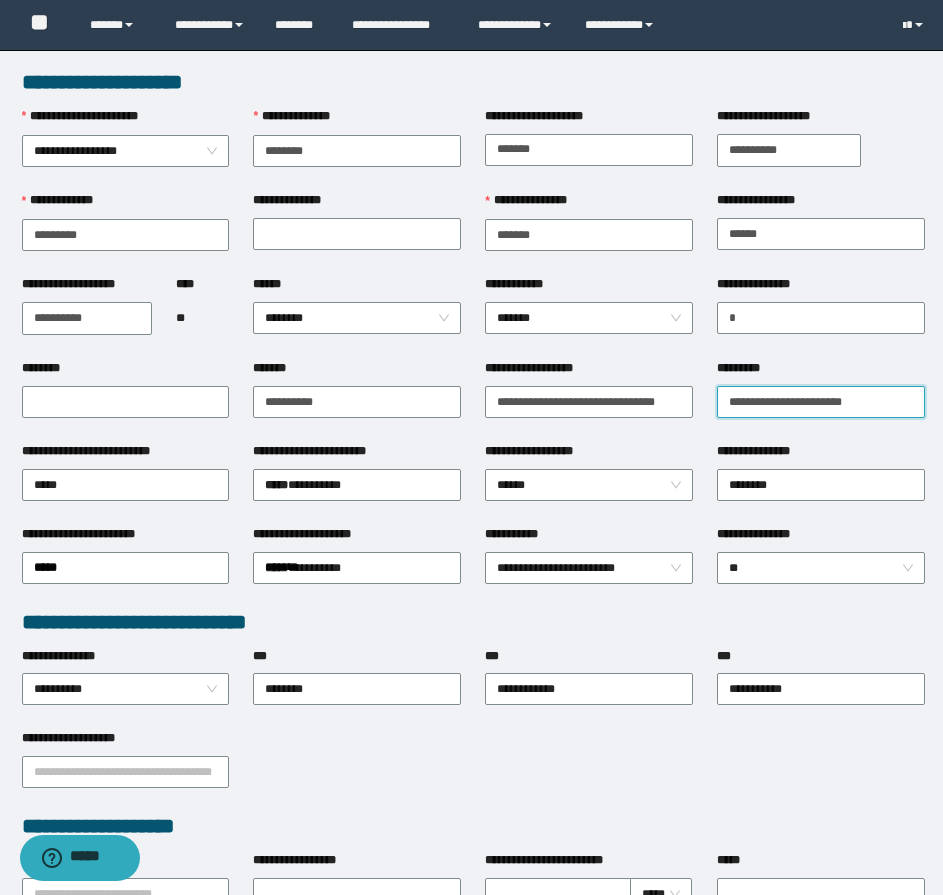 click on "*********" at bounding box center [821, 402] 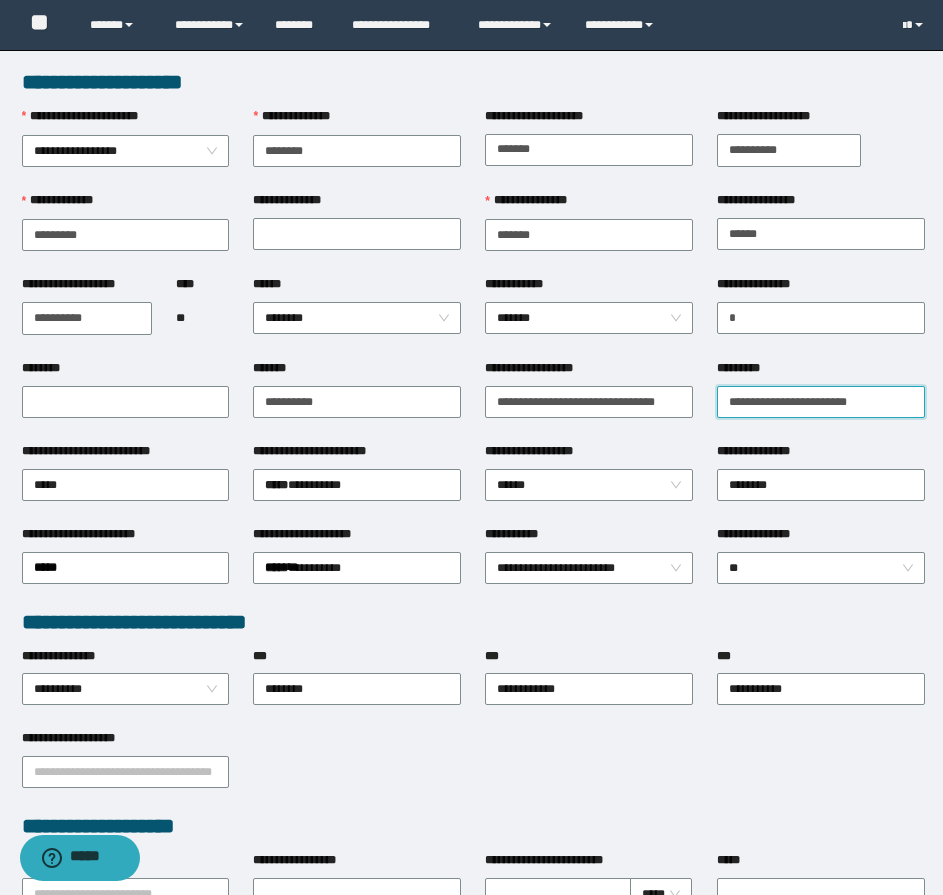 type on "**********" 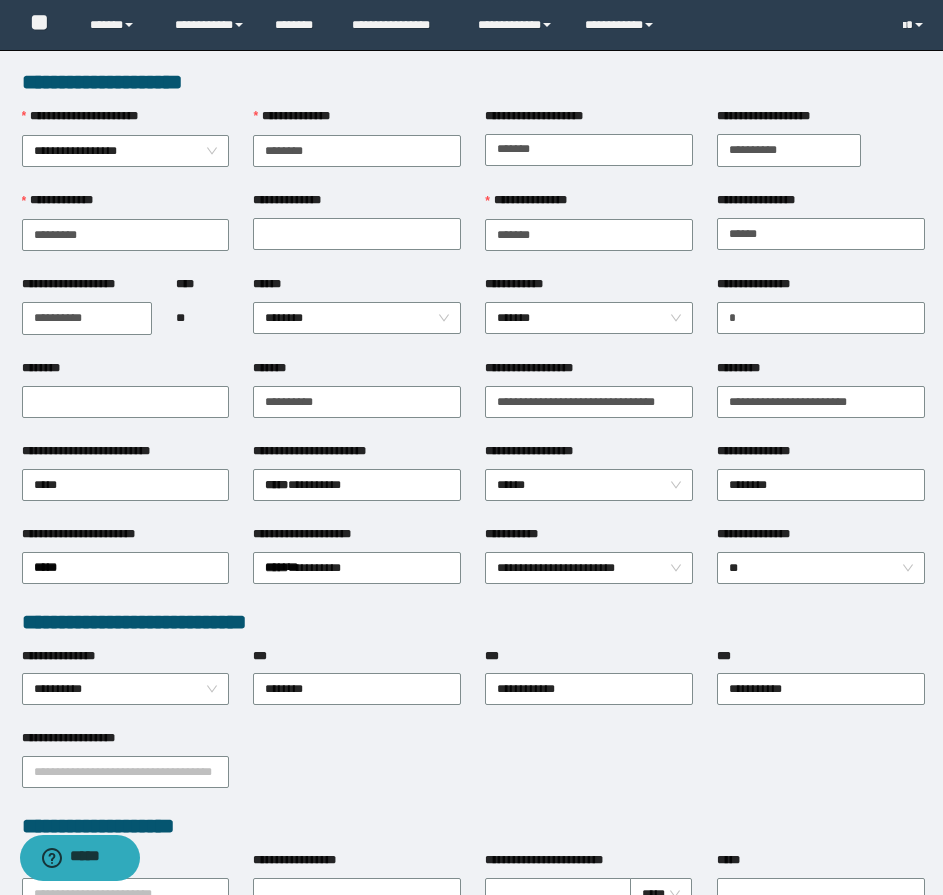click on "**********" at bounding box center (821, 400) 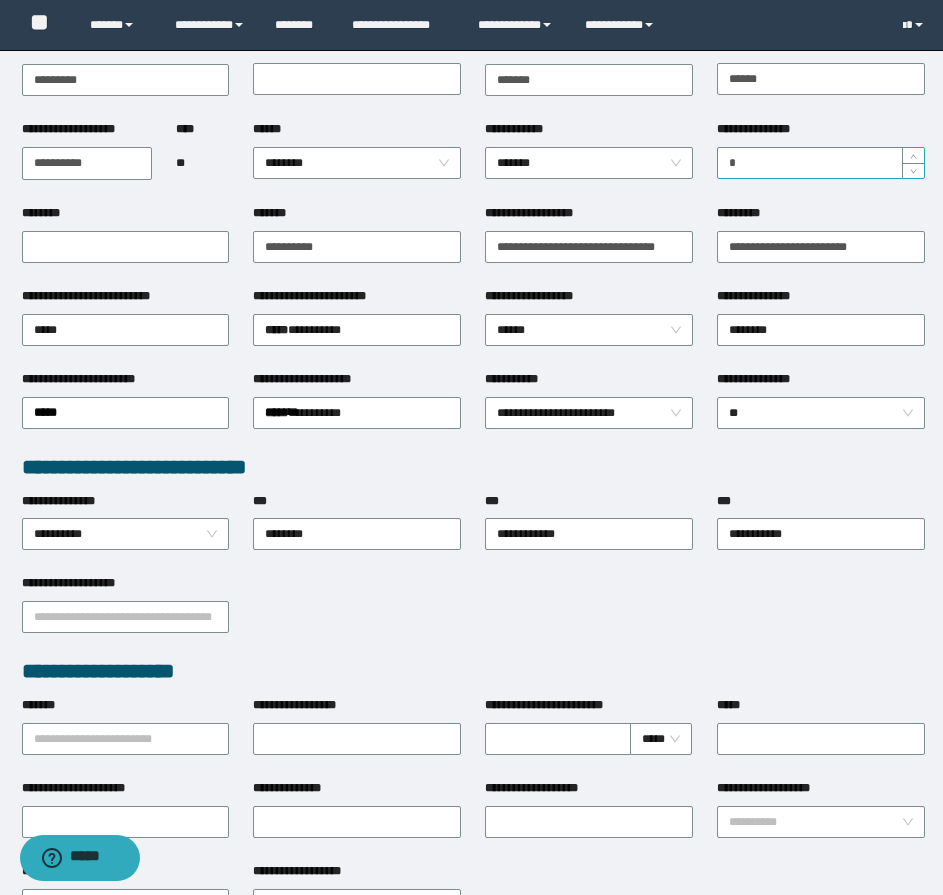 scroll, scrollTop: 200, scrollLeft: 0, axis: vertical 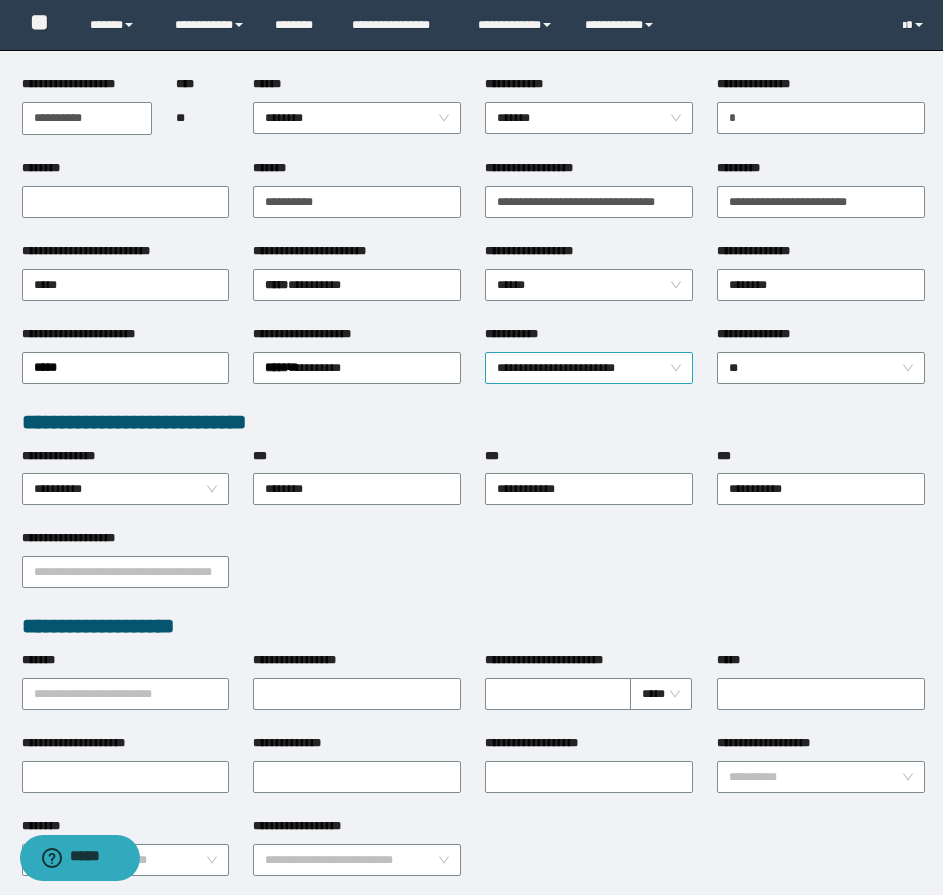 click on "**********" at bounding box center (589, 368) 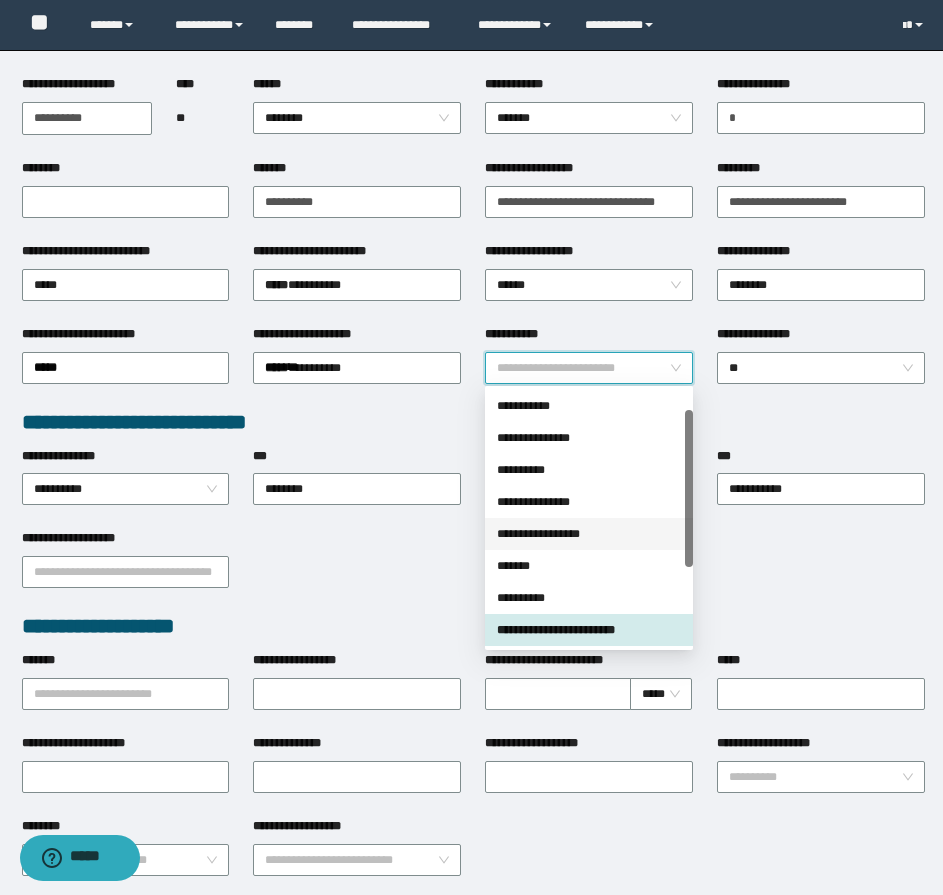 scroll, scrollTop: 132, scrollLeft: 0, axis: vertical 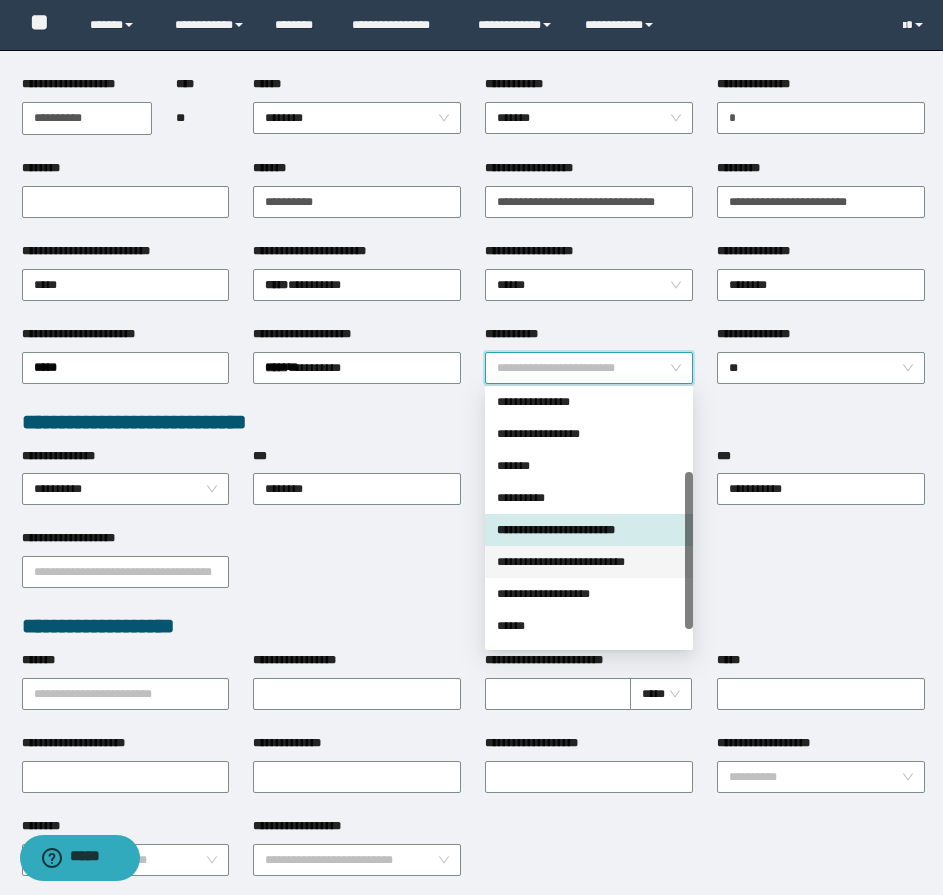 click on "**********" at bounding box center (589, 562) 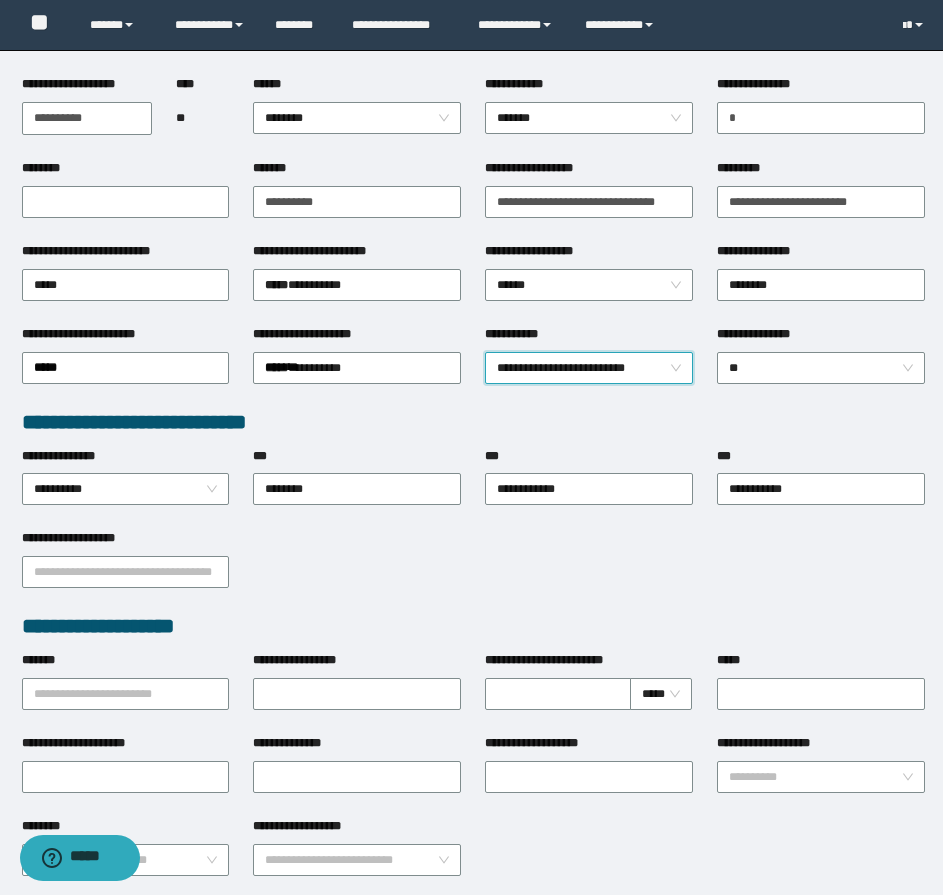 click on "**********" at bounding box center (473, 422) 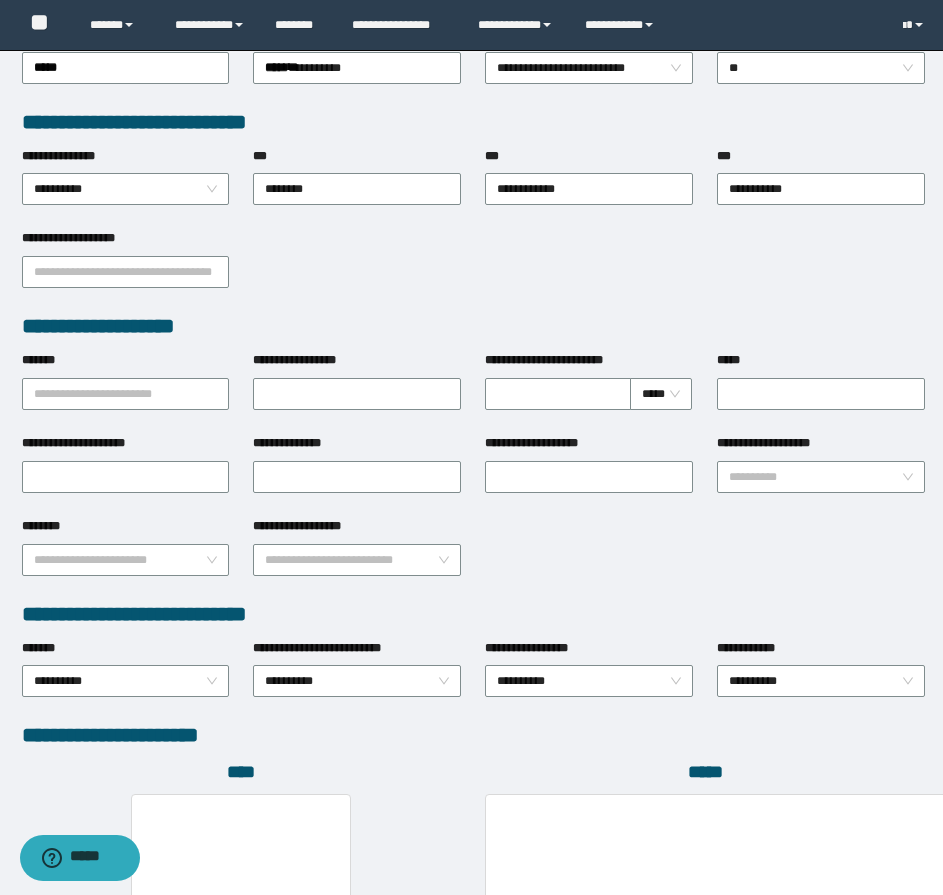 scroll, scrollTop: 808, scrollLeft: 0, axis: vertical 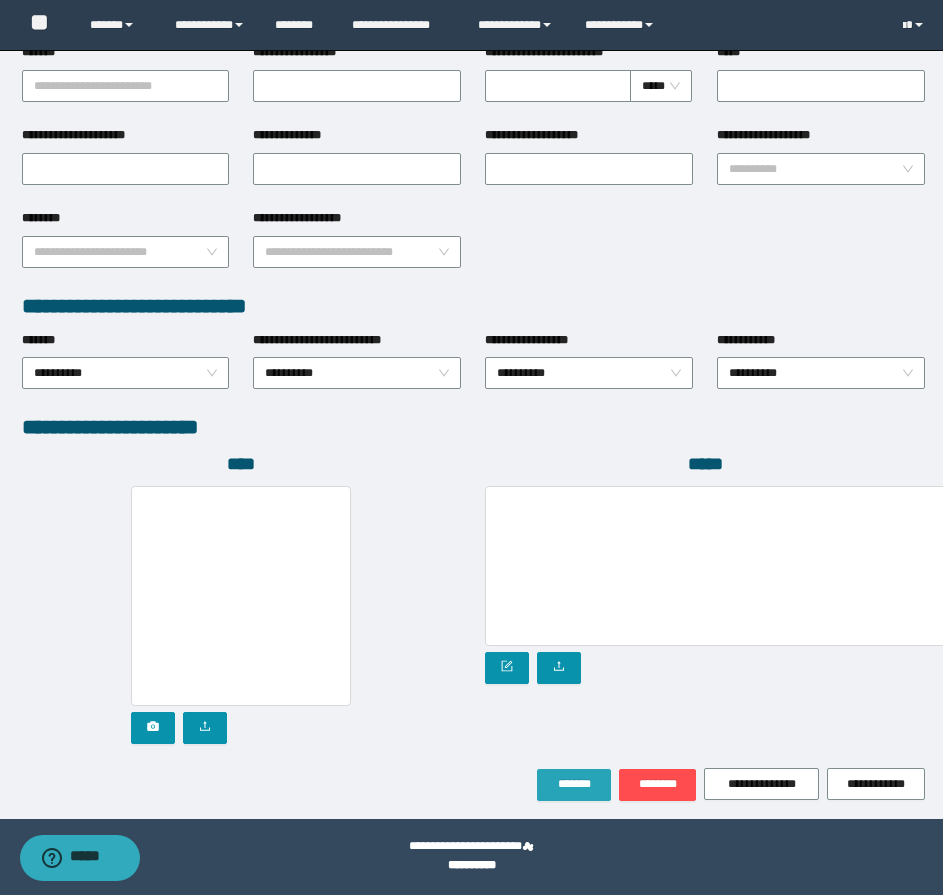 click on "*******" at bounding box center [574, 784] 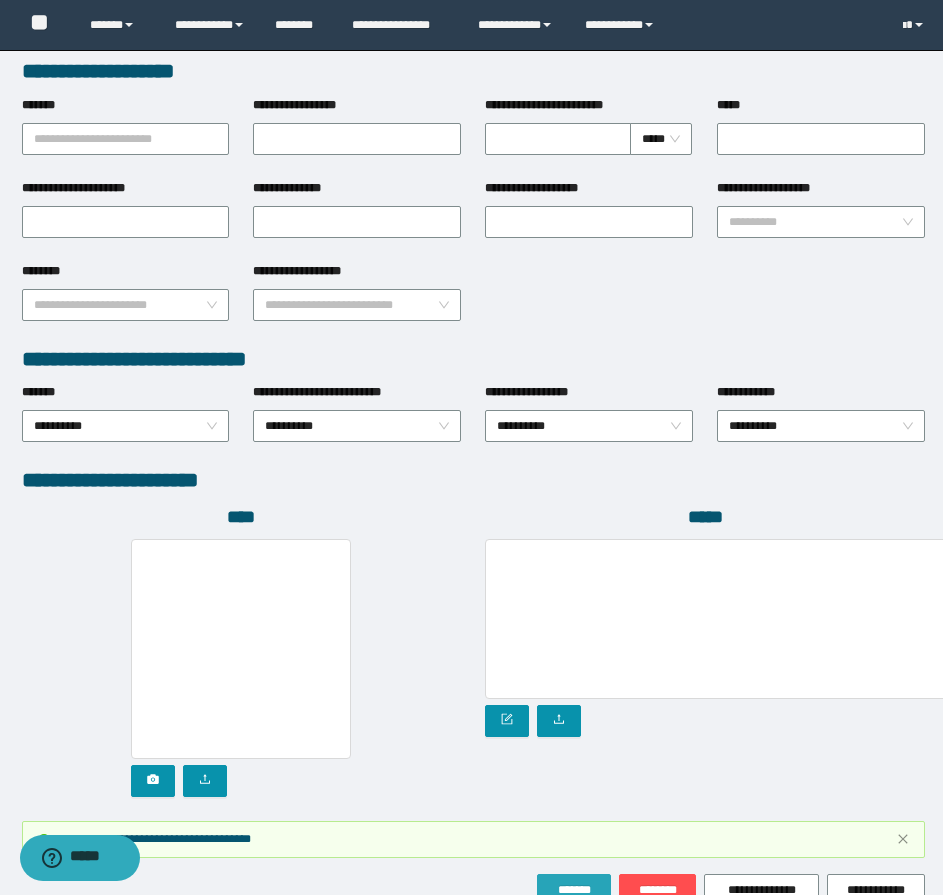scroll, scrollTop: 861, scrollLeft: 0, axis: vertical 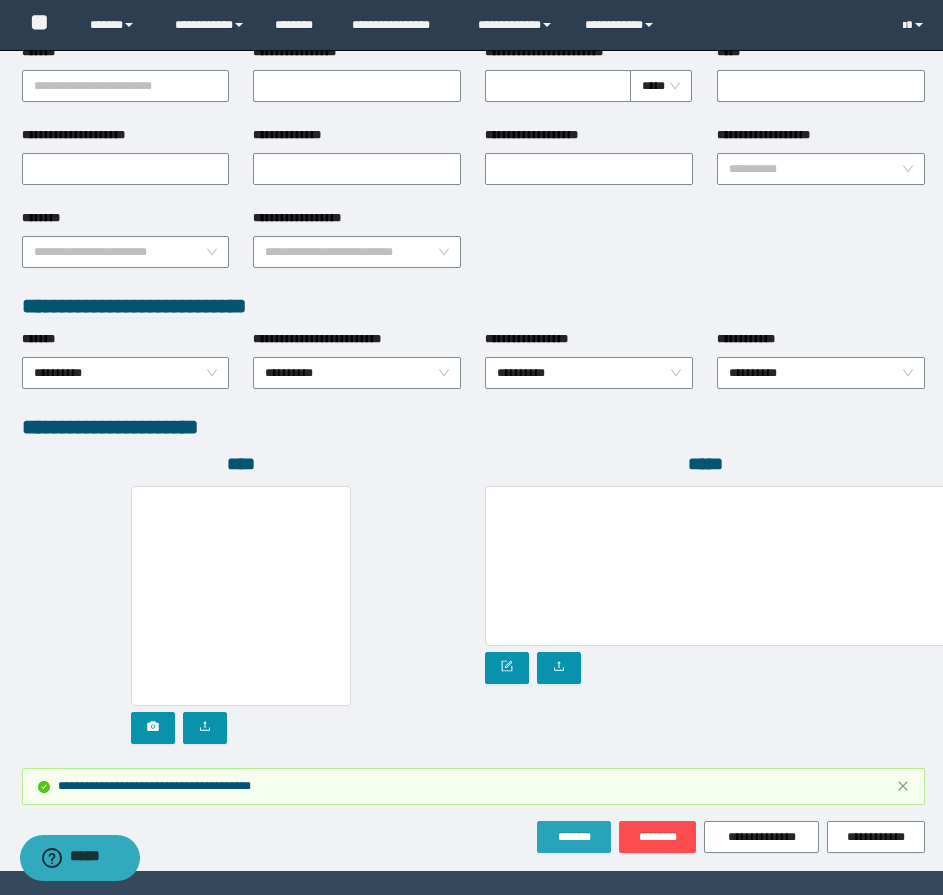 click on "*******" at bounding box center [574, 837] 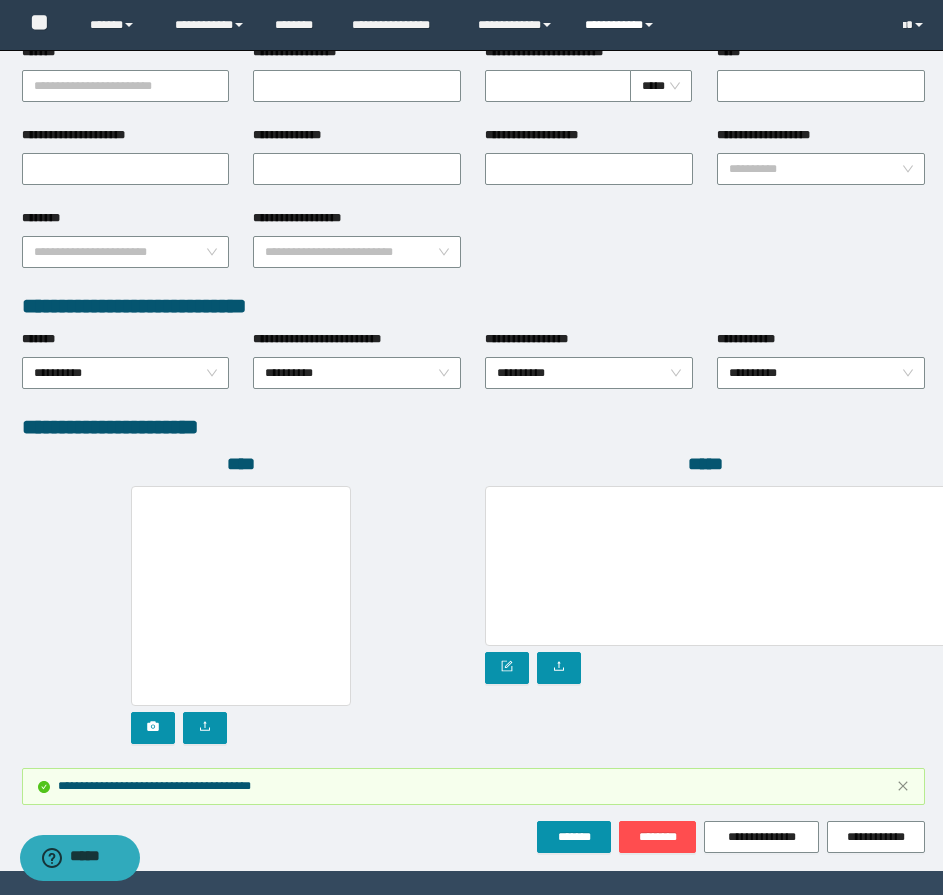 click on "**********" at bounding box center [622, 25] 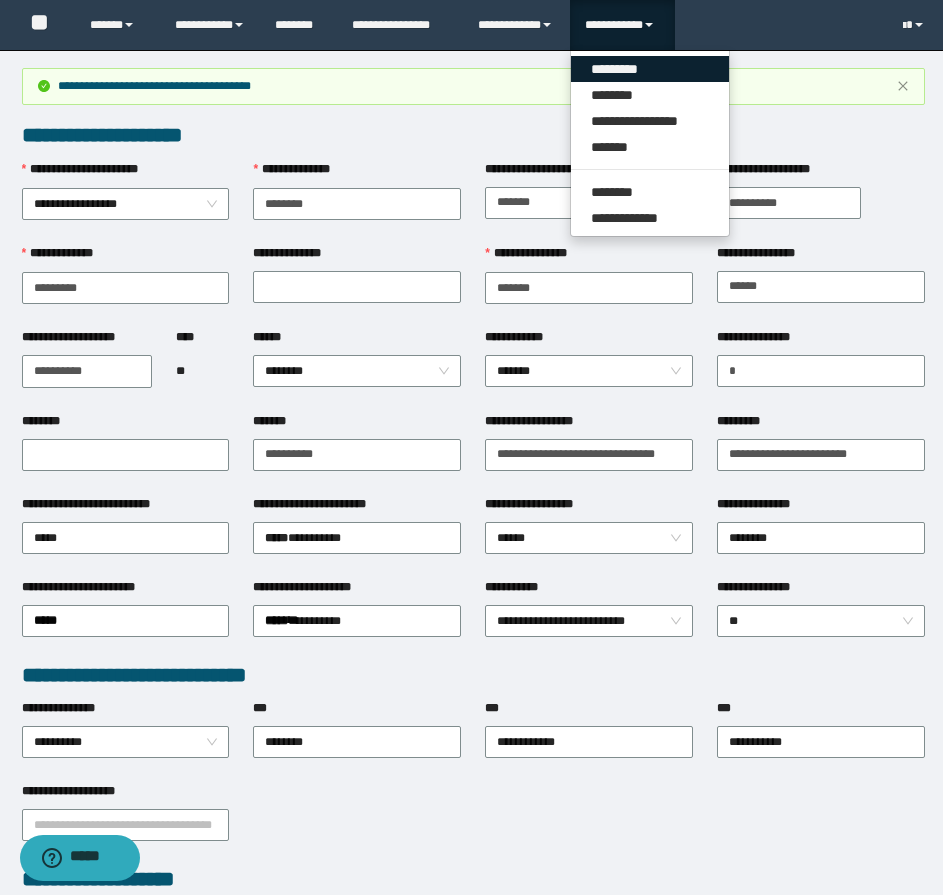 click on "*********" at bounding box center [650, 69] 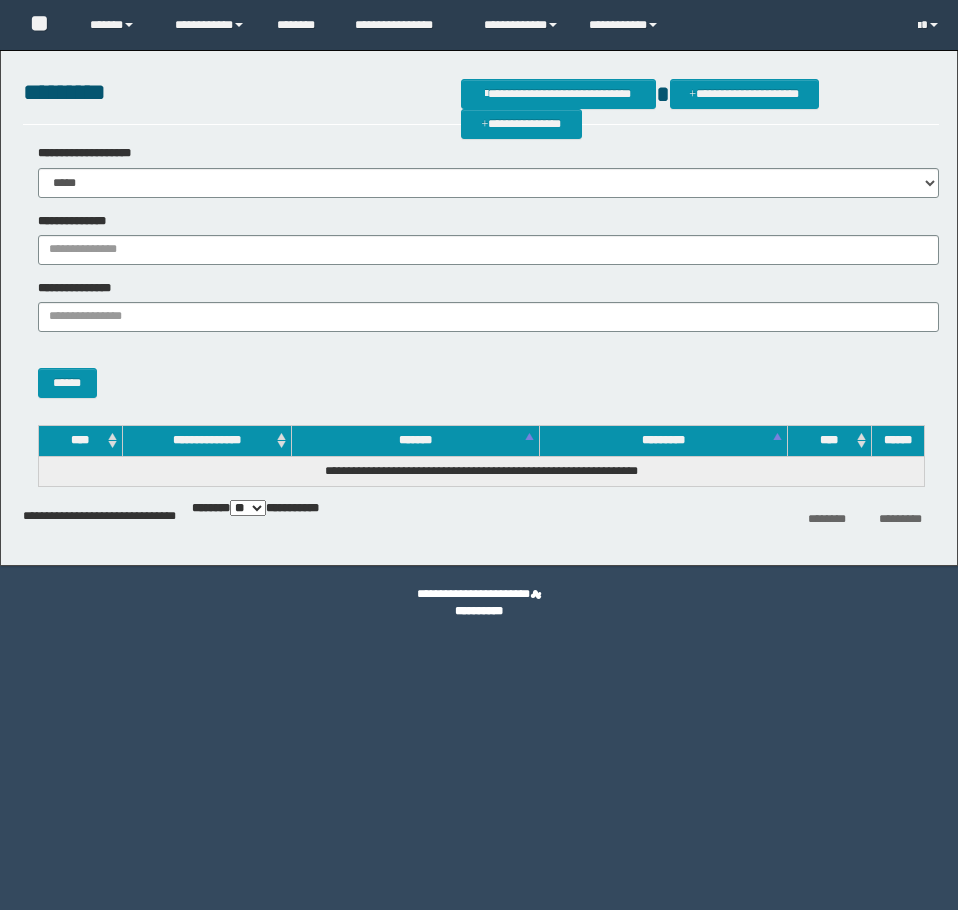 scroll, scrollTop: 0, scrollLeft: 0, axis: both 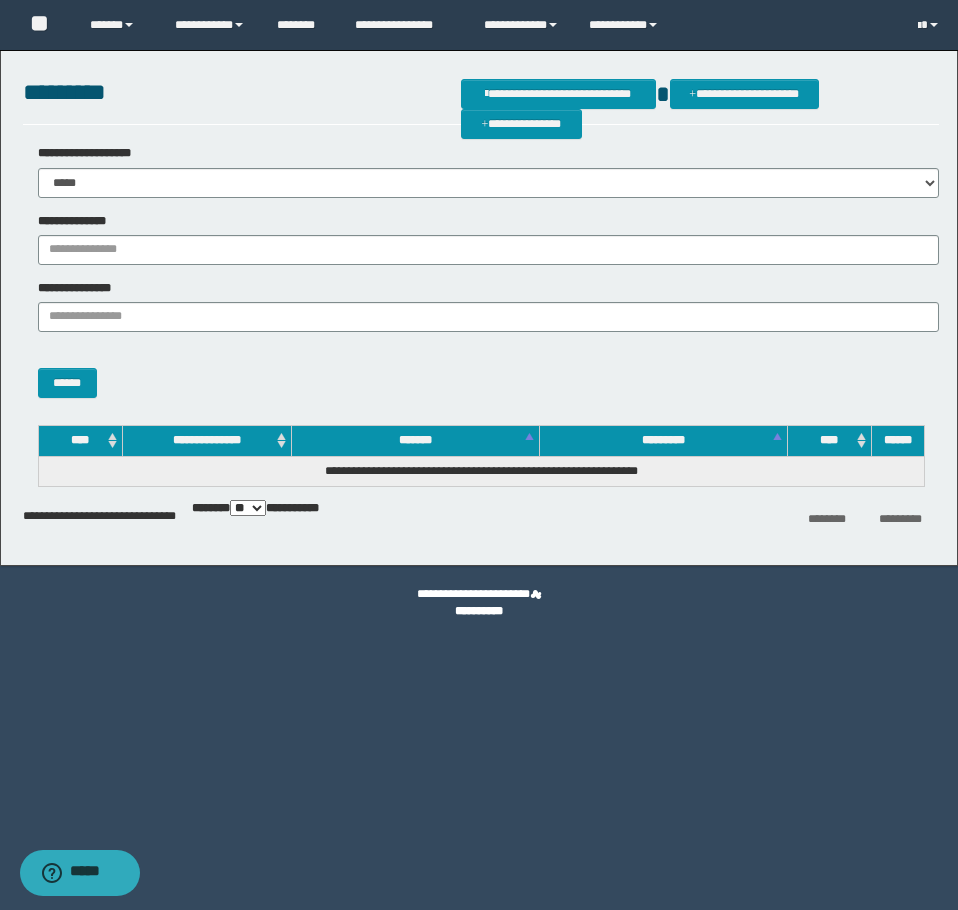 click on "******" at bounding box center [481, 373] 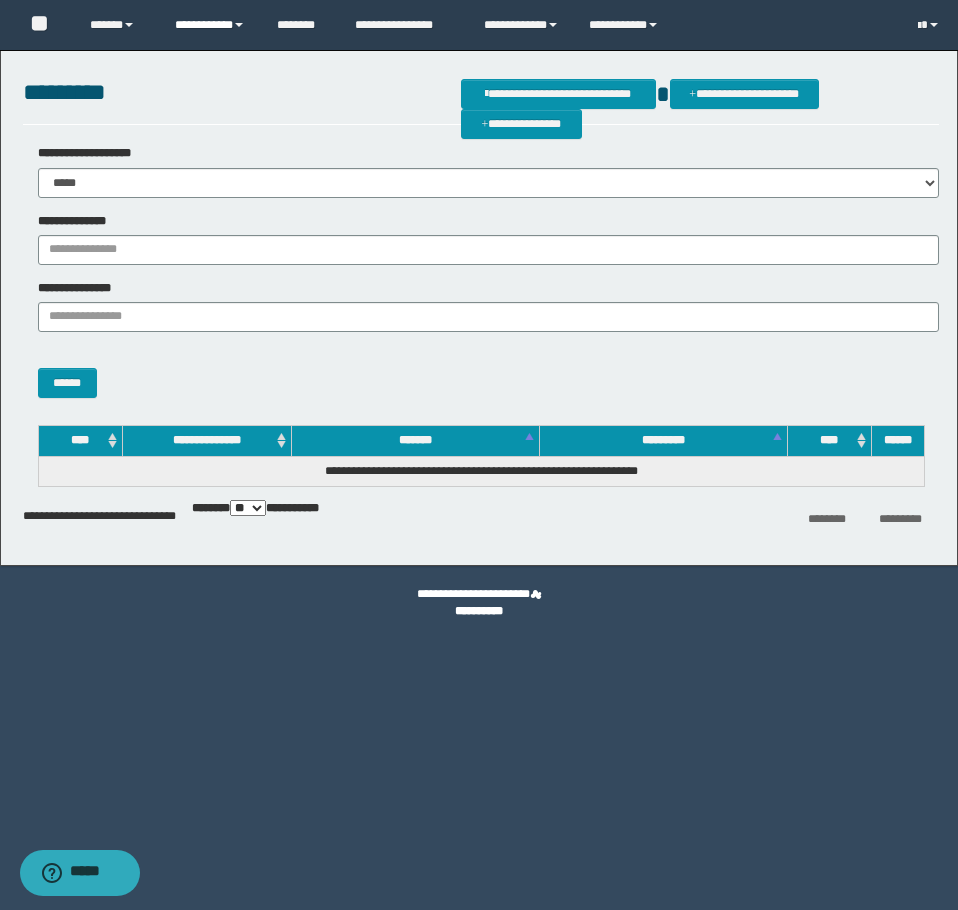 click on "**********" at bounding box center [210, 25] 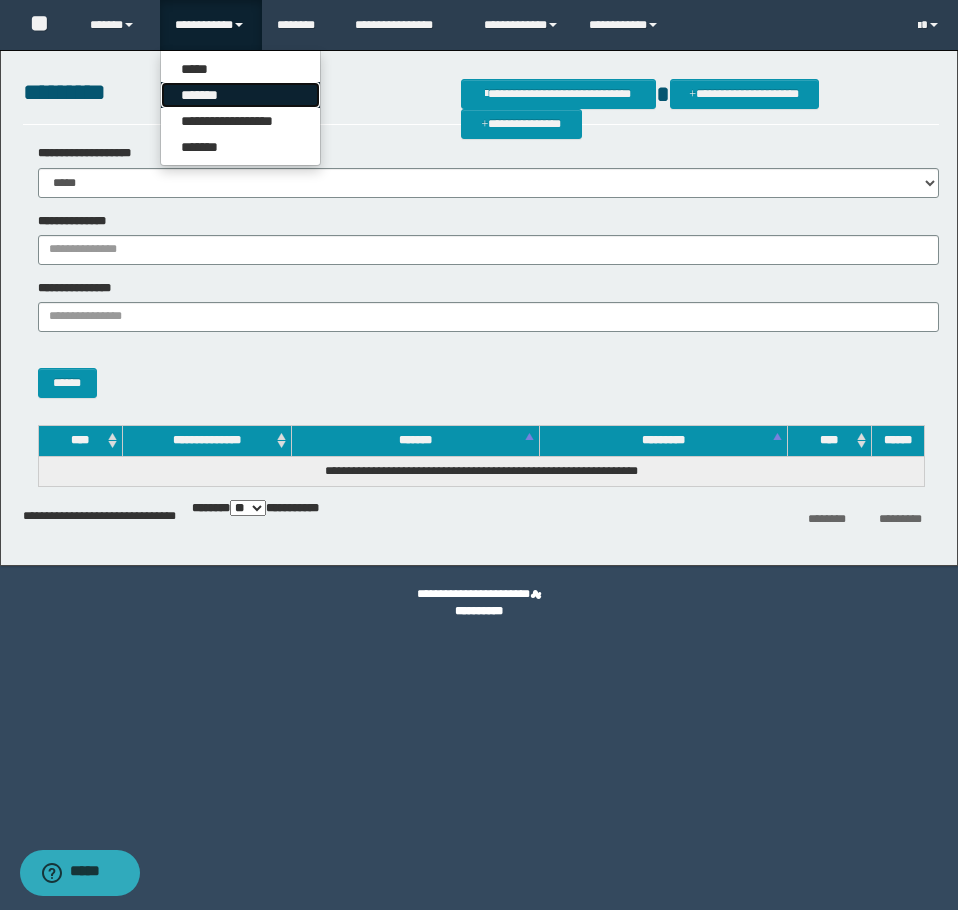 click on "*******" at bounding box center (240, 95) 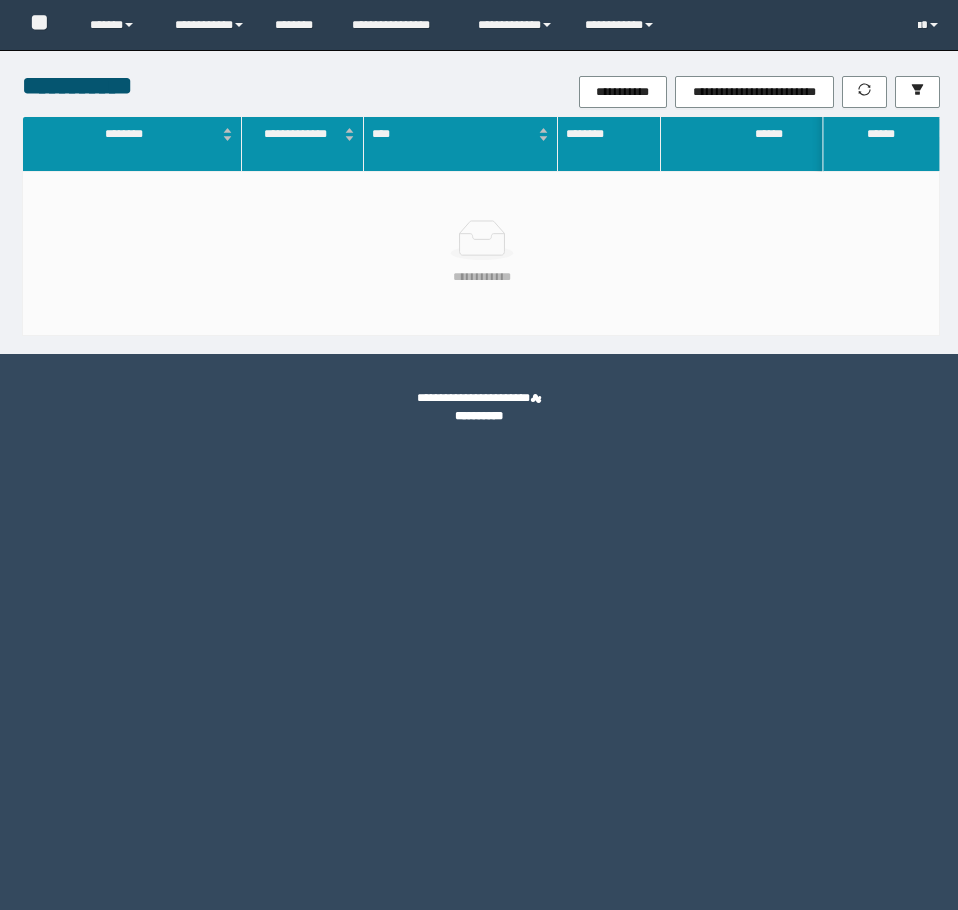 scroll, scrollTop: 0, scrollLeft: 0, axis: both 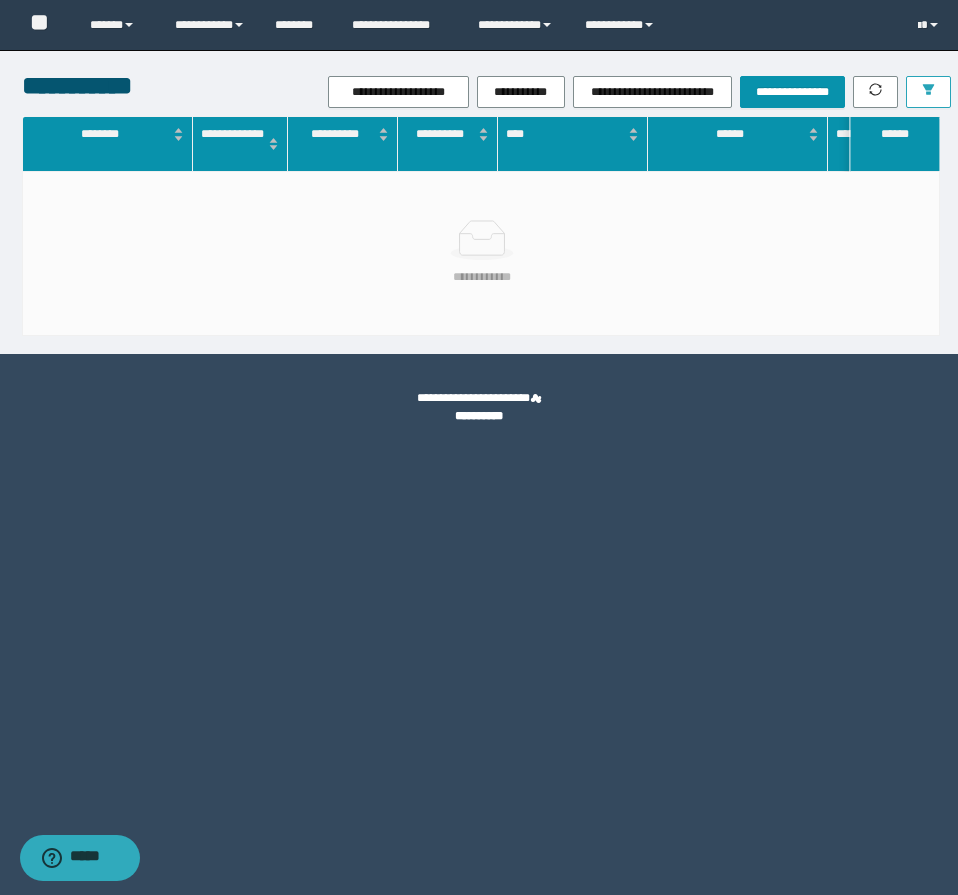 click 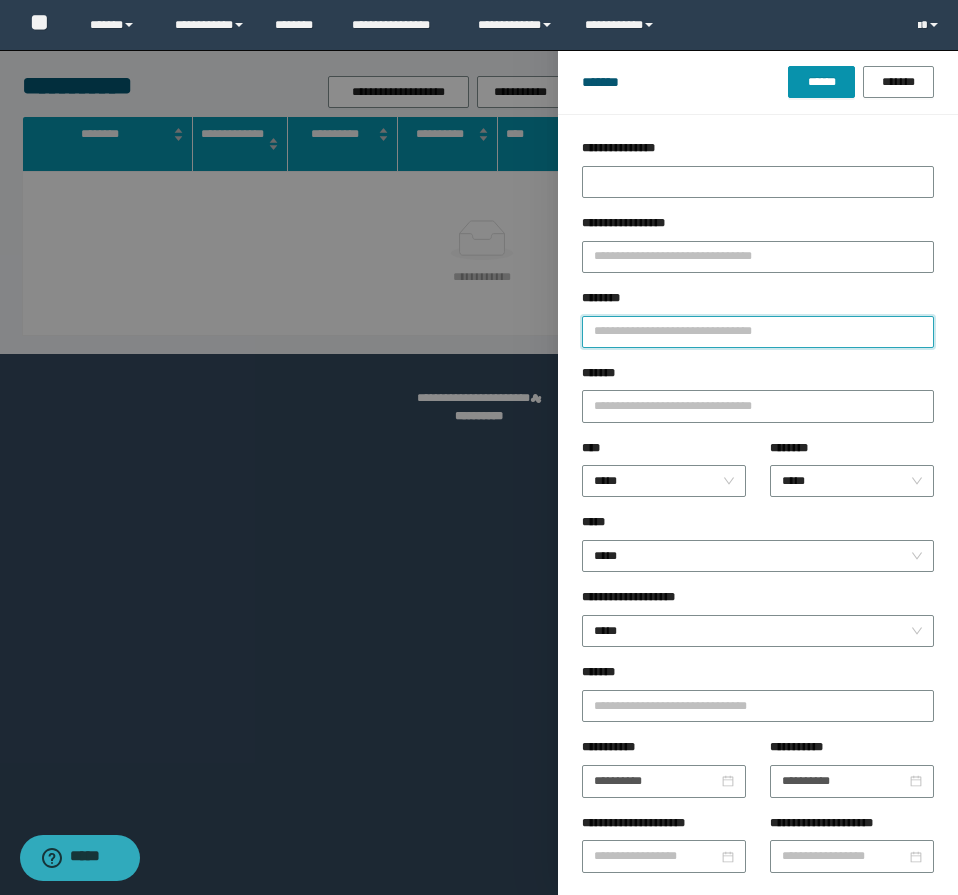 click on "********" at bounding box center (758, 332) 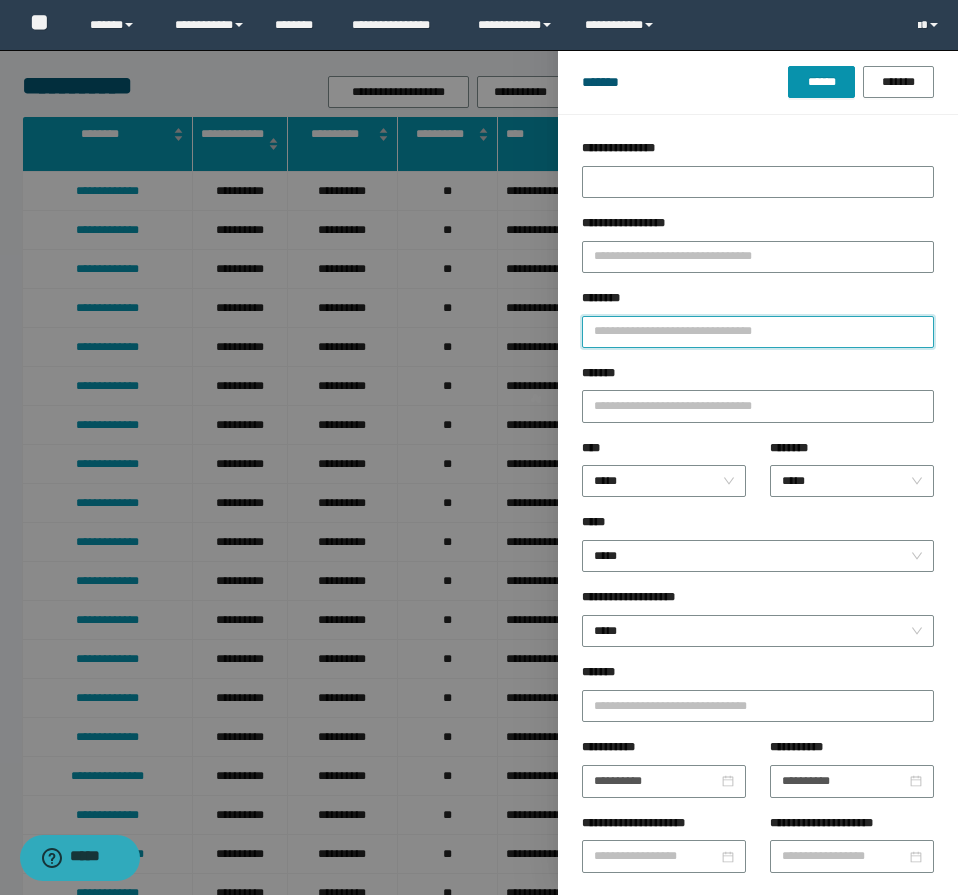 type on "*" 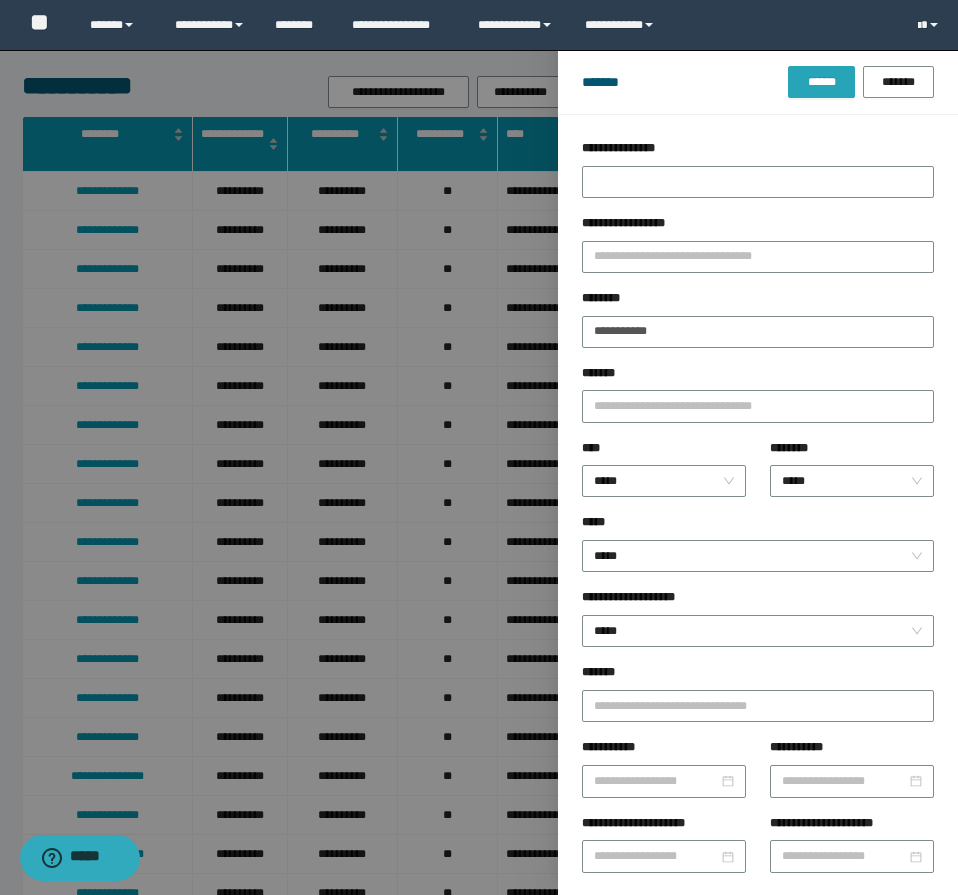 click on "******" at bounding box center (821, 82) 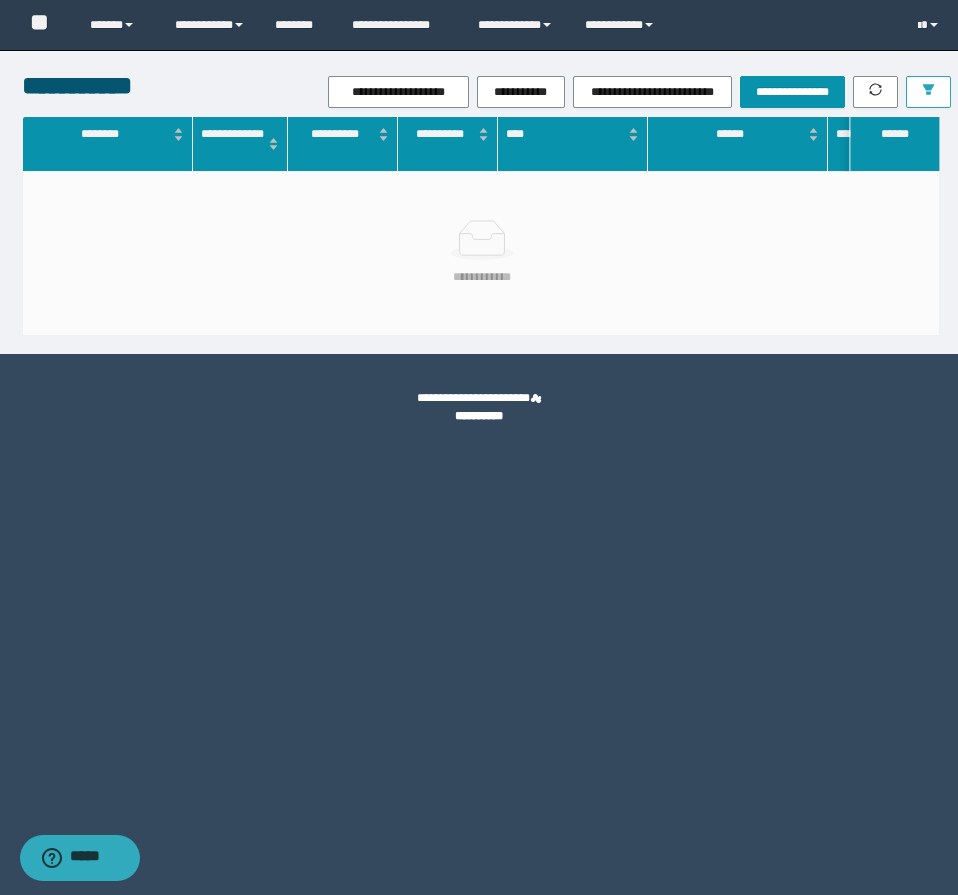 click 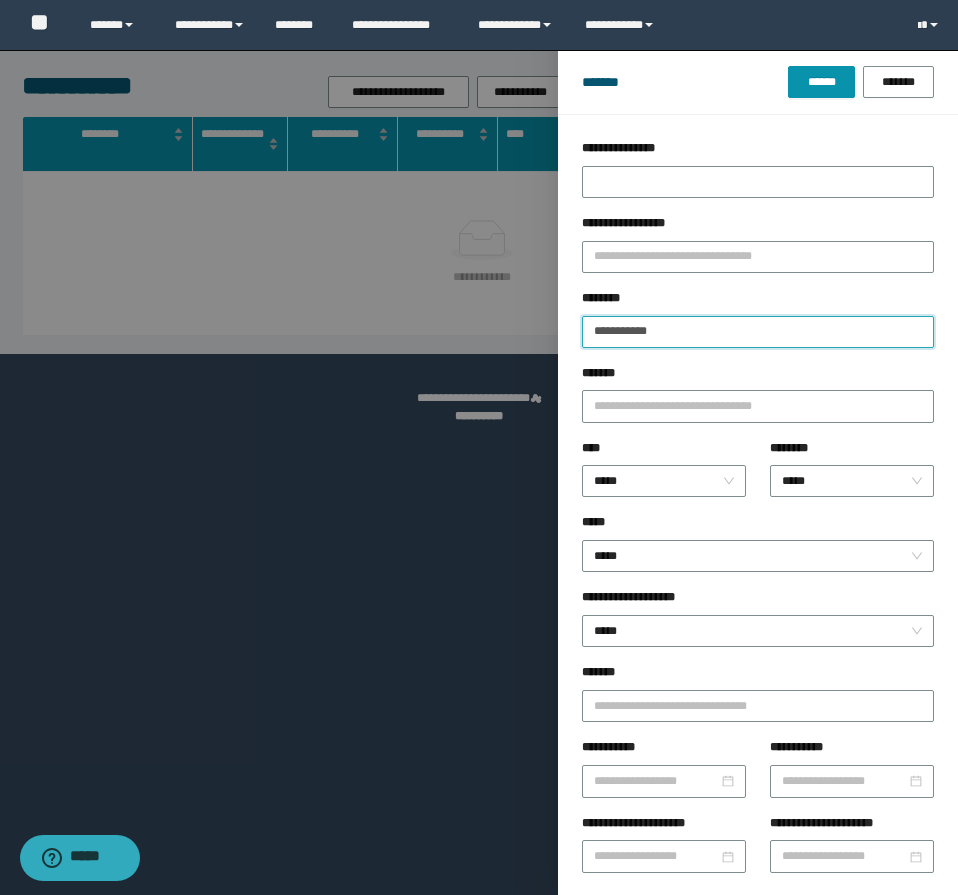 click on "**********" at bounding box center (758, 332) 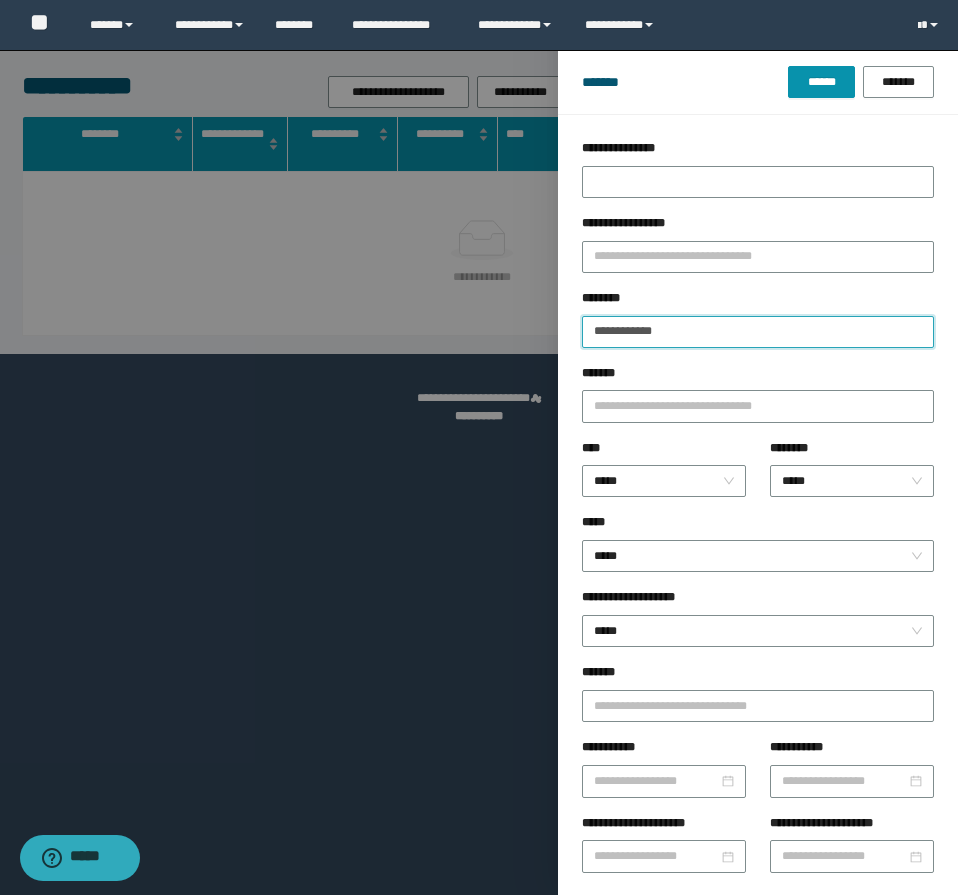 type on "**********" 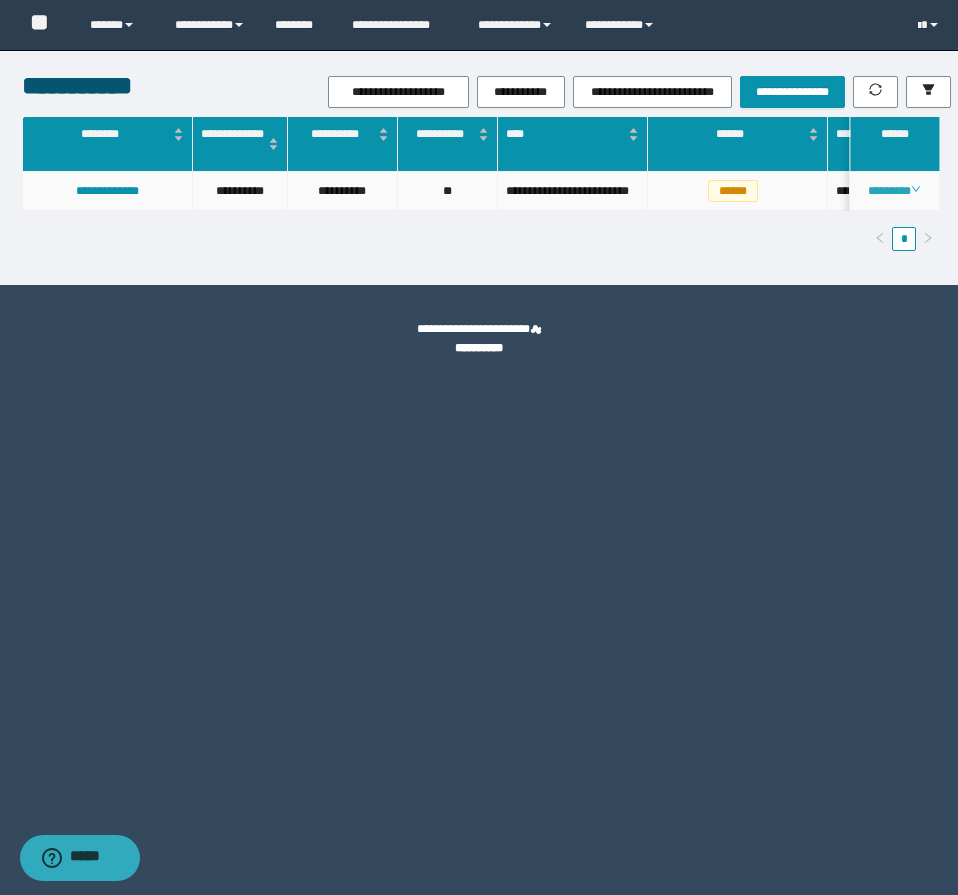 click on "********" at bounding box center (894, 191) 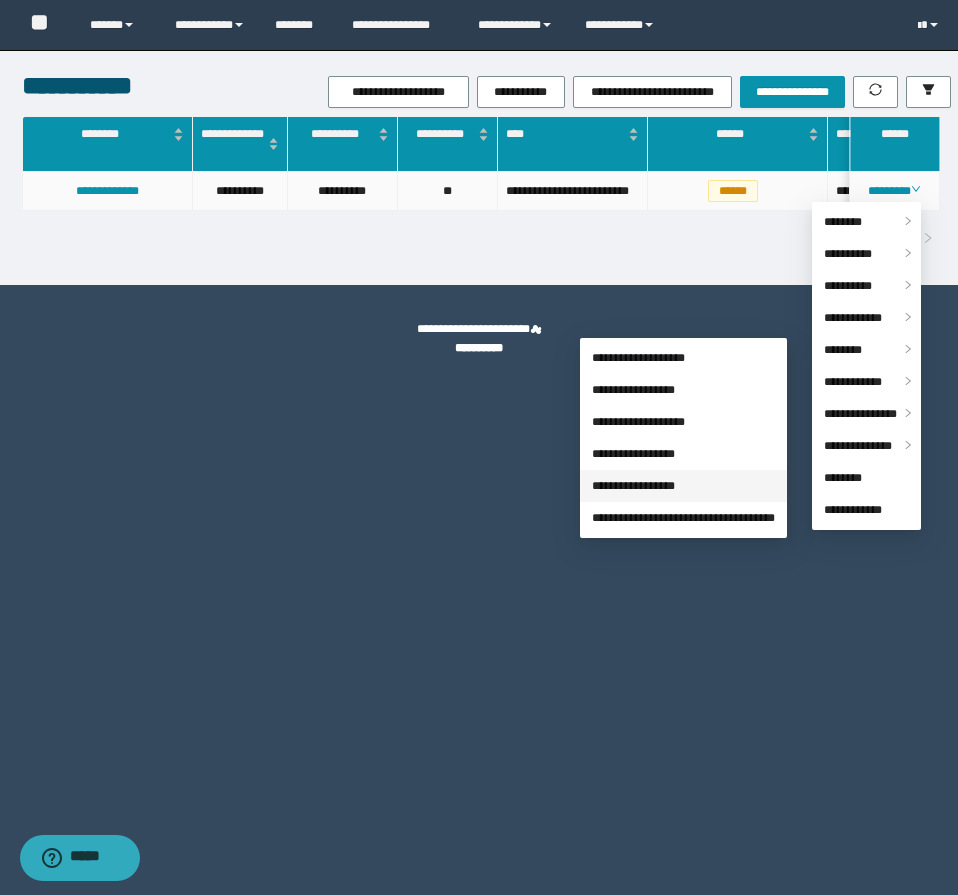 click on "**********" at bounding box center [633, 486] 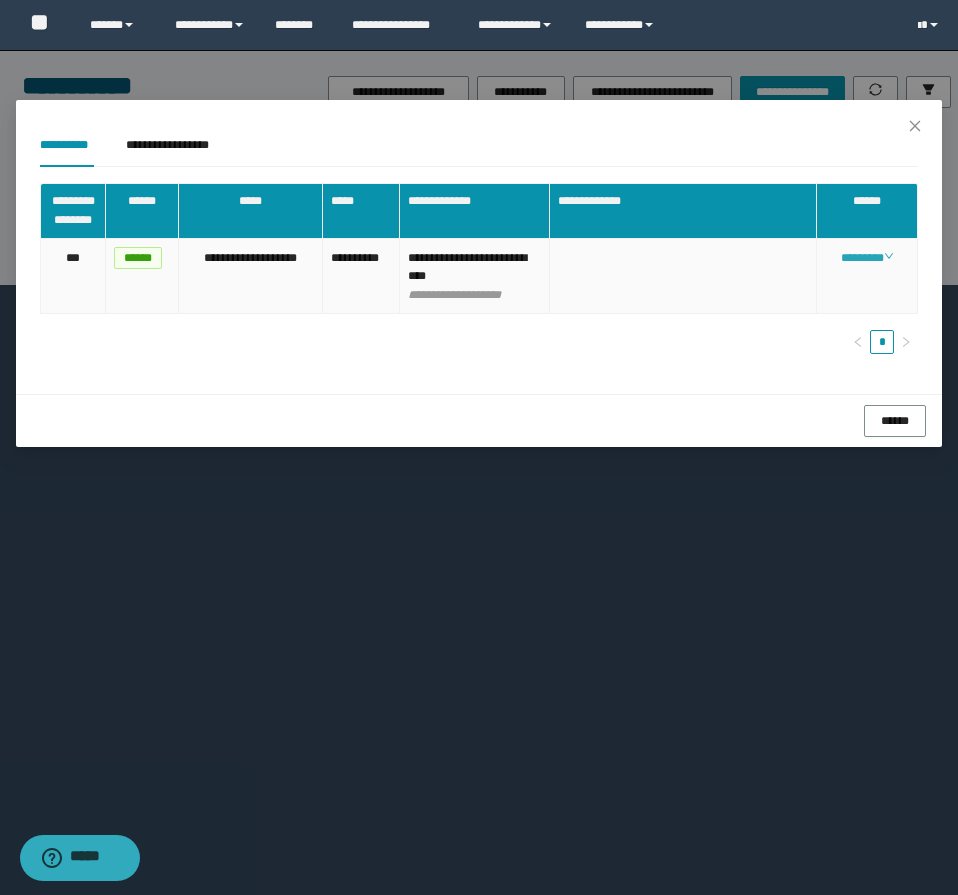 click on "********" at bounding box center [867, 258] 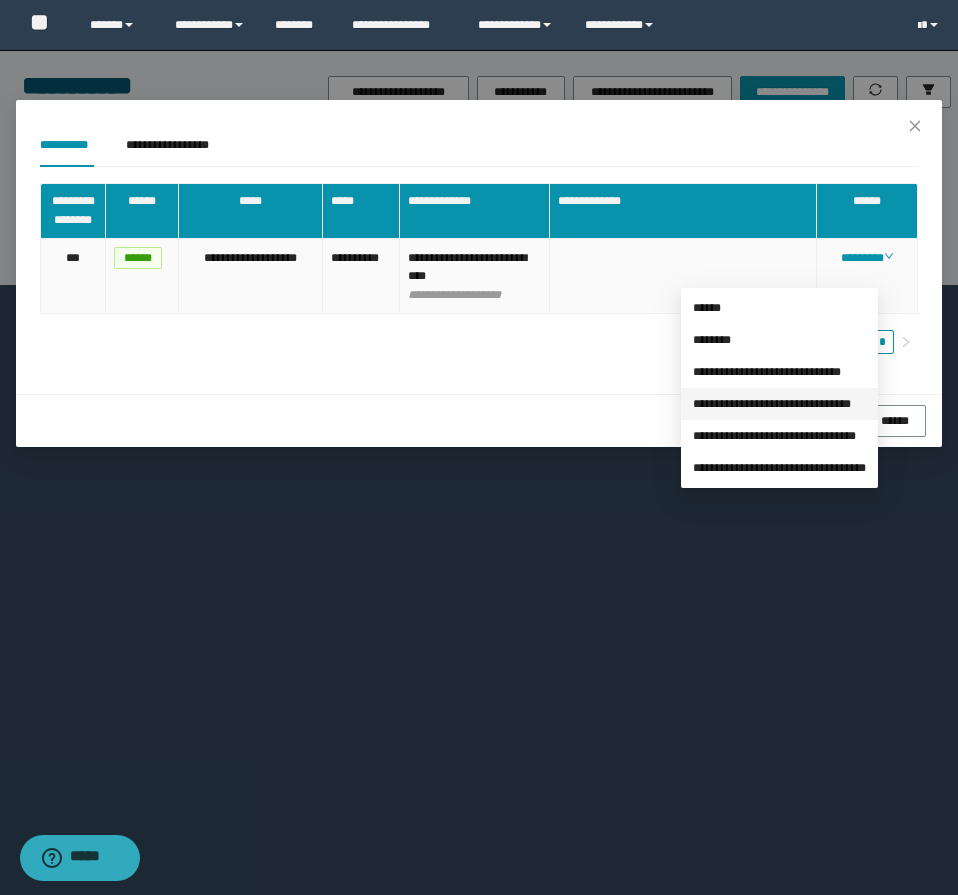 click on "**********" at bounding box center [772, 404] 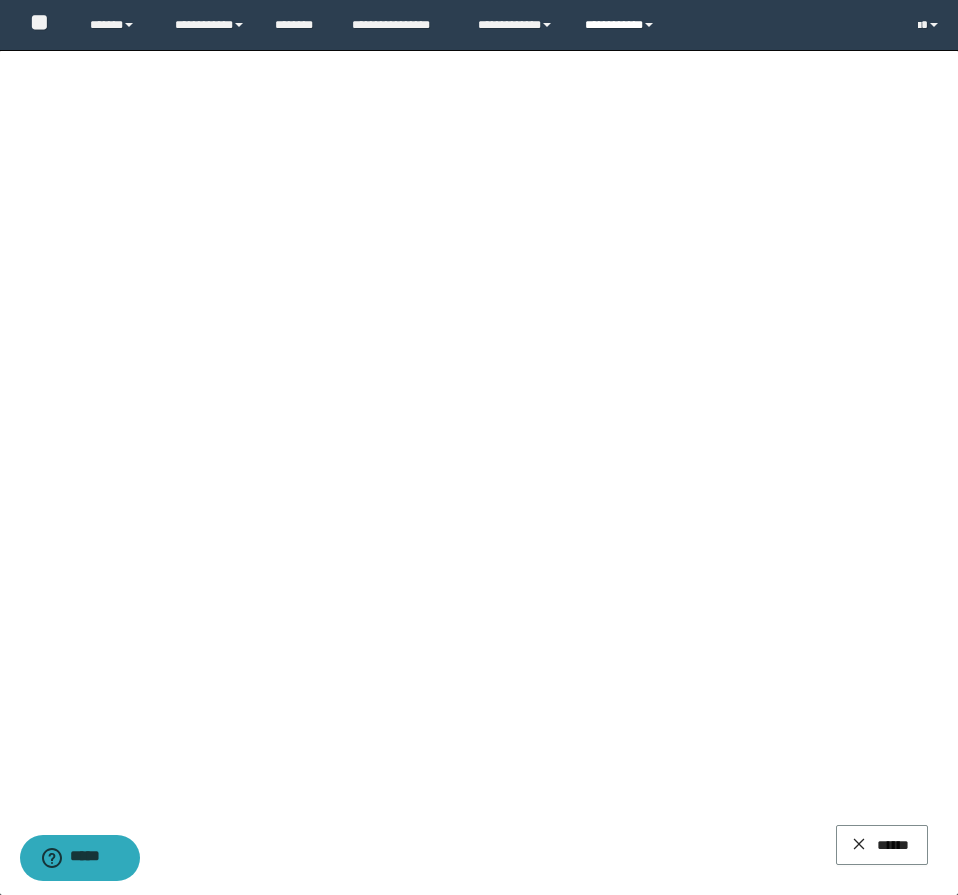 click on "**********" at bounding box center (622, 25) 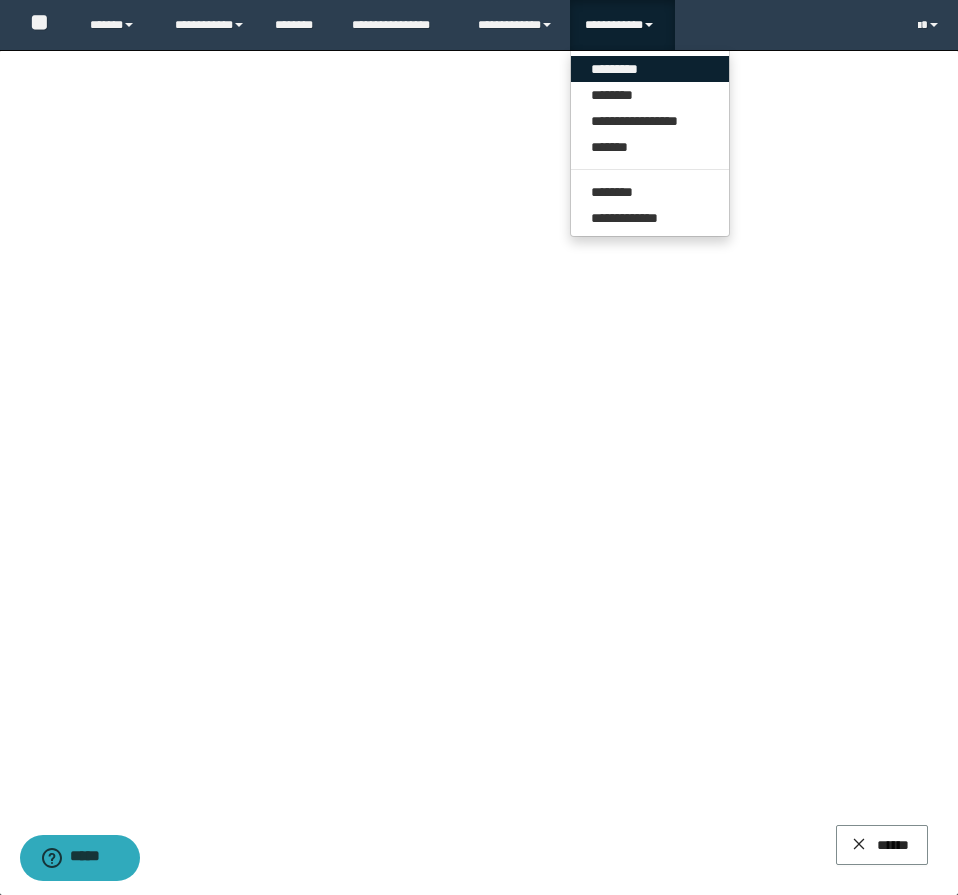 click on "*********" at bounding box center (650, 69) 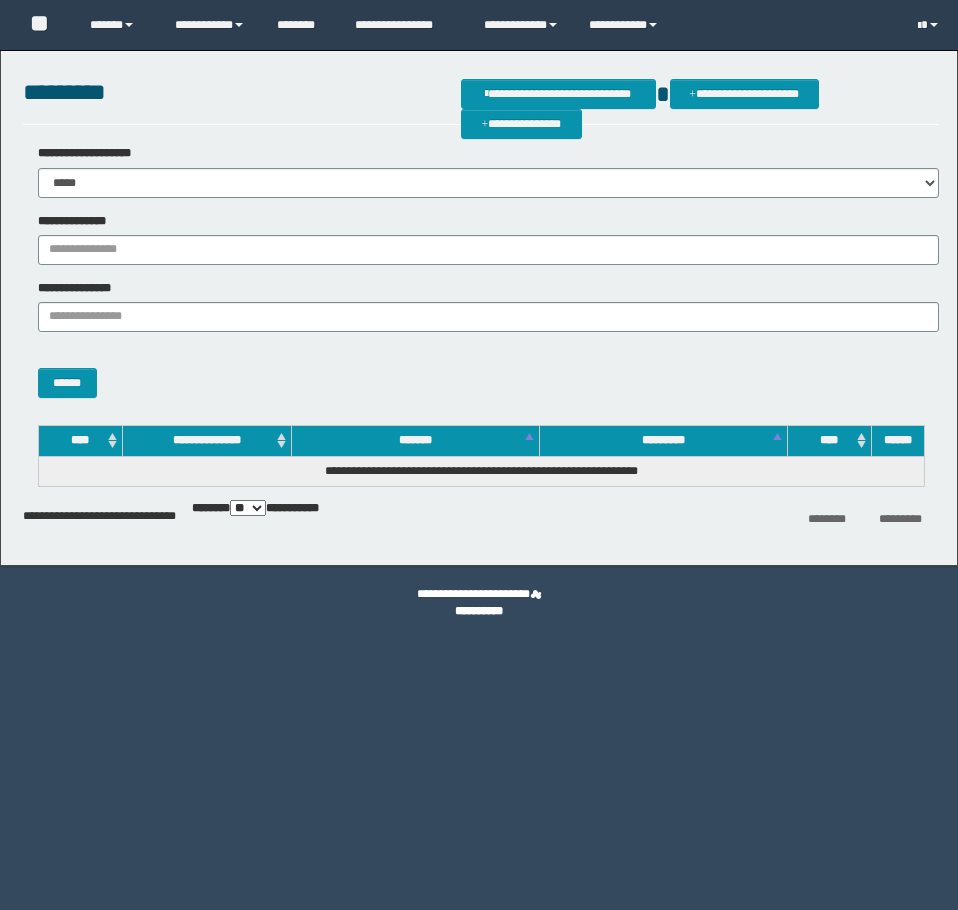 scroll, scrollTop: 0, scrollLeft: 0, axis: both 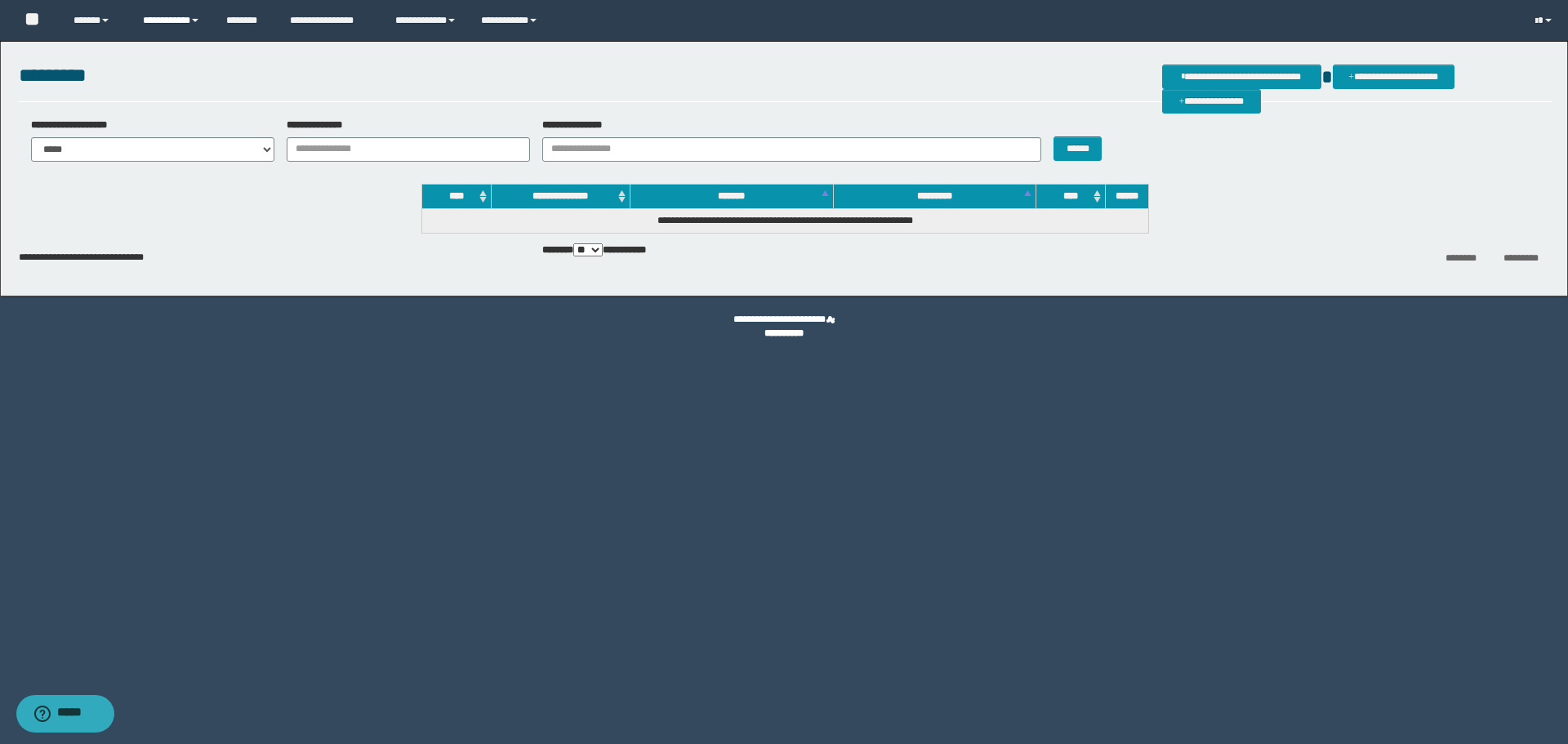 click on "**********" at bounding box center (172, 20) 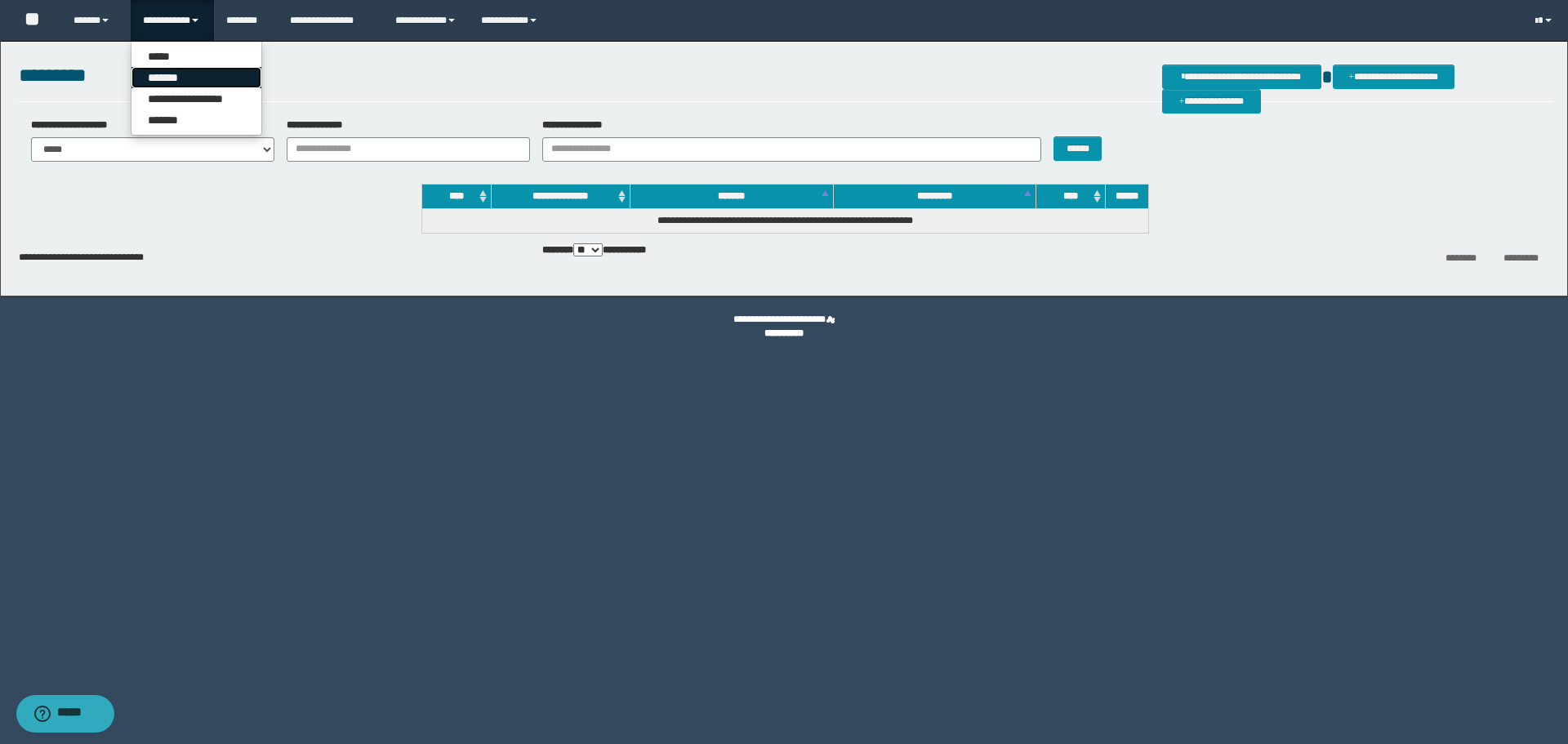 click on "*******" at bounding box center [196, 78] 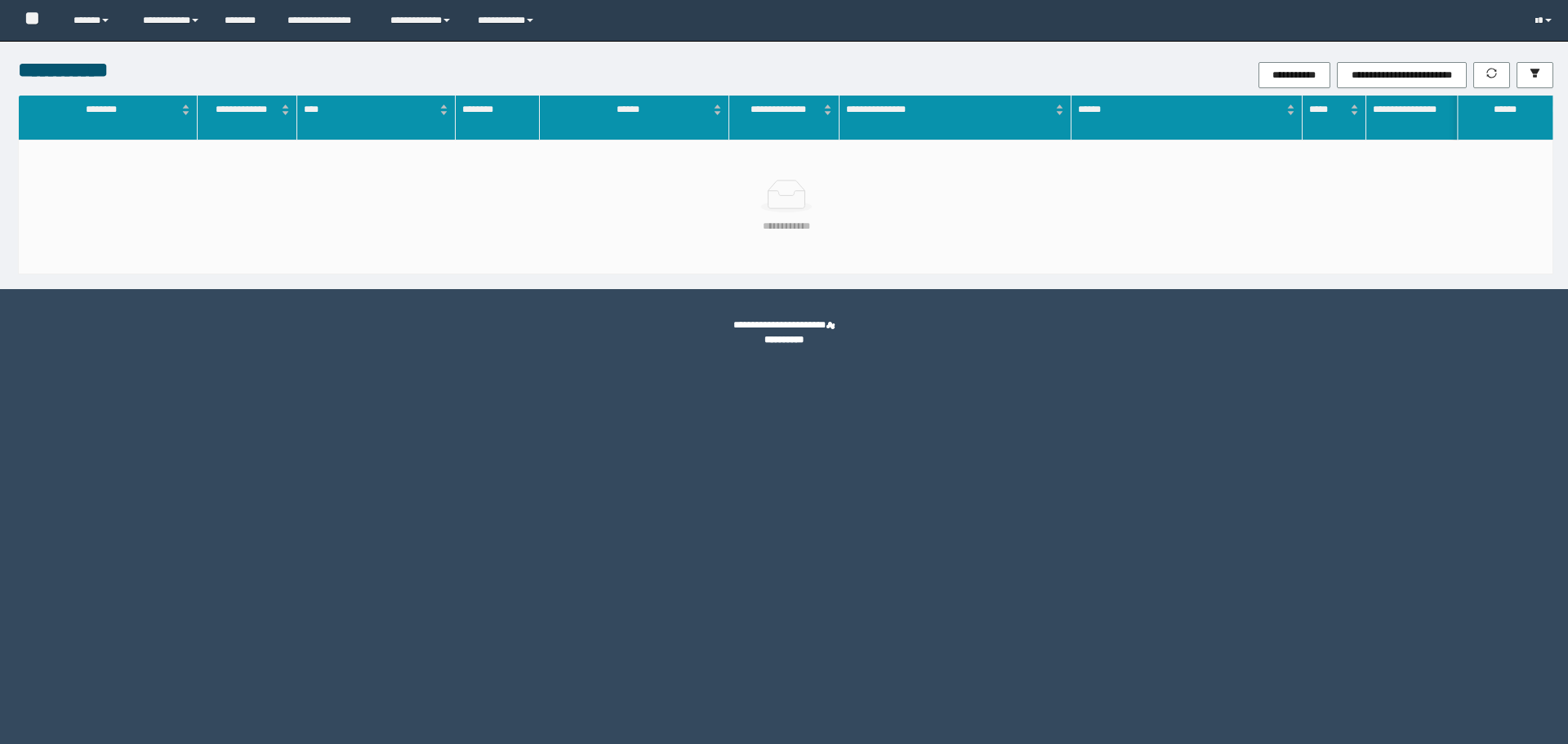 scroll, scrollTop: 0, scrollLeft: 0, axis: both 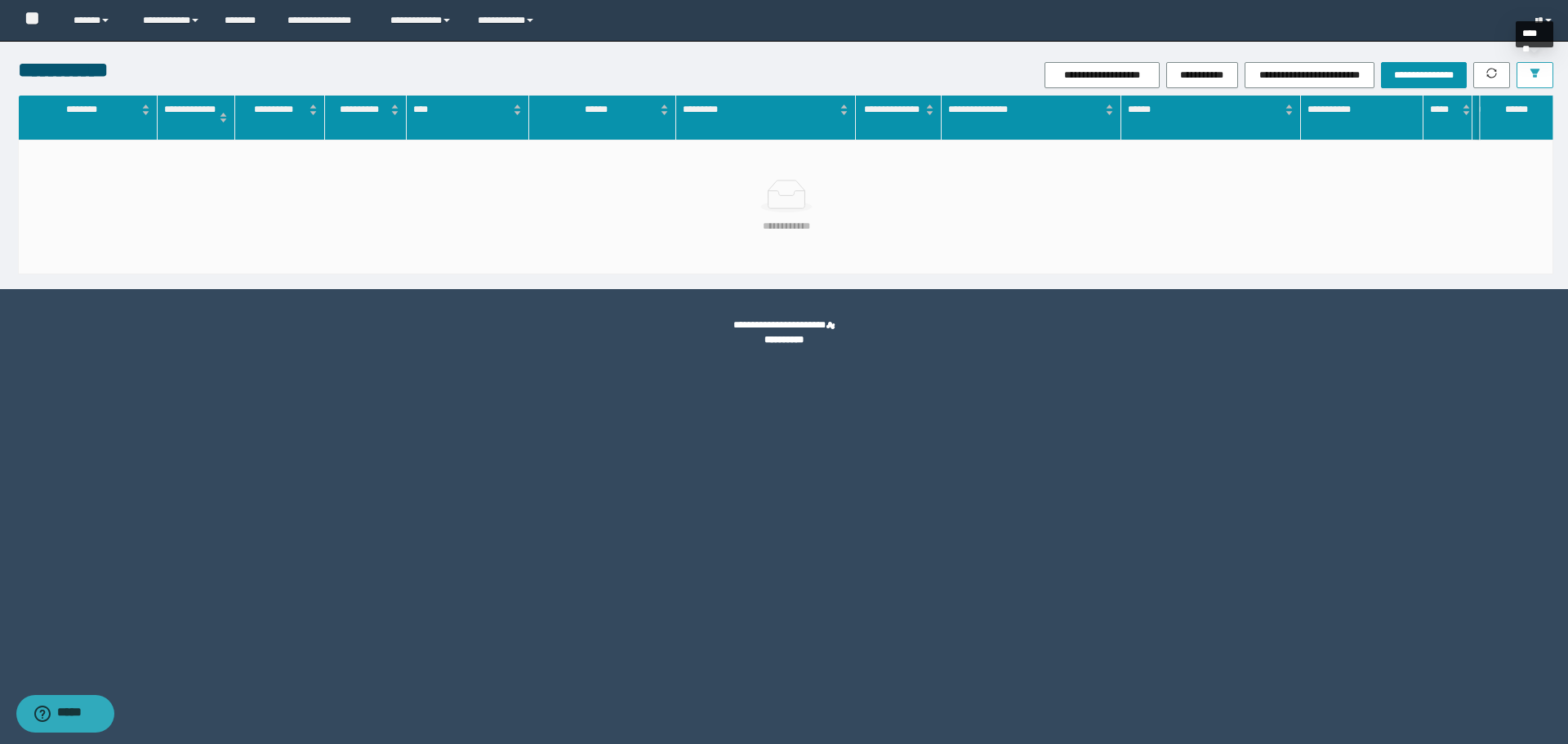 click at bounding box center (1535, 75) 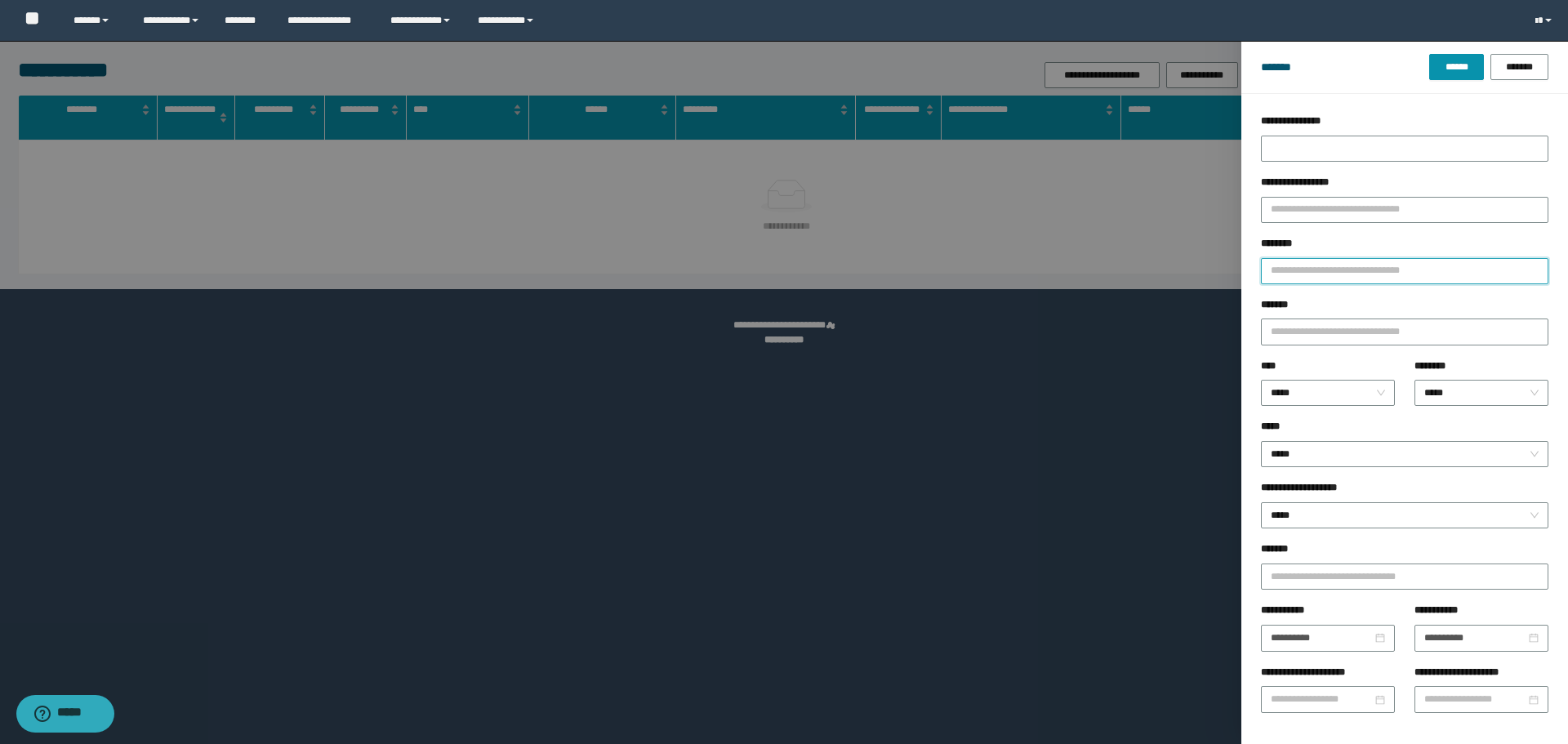 click on "********" at bounding box center (1405, 271) 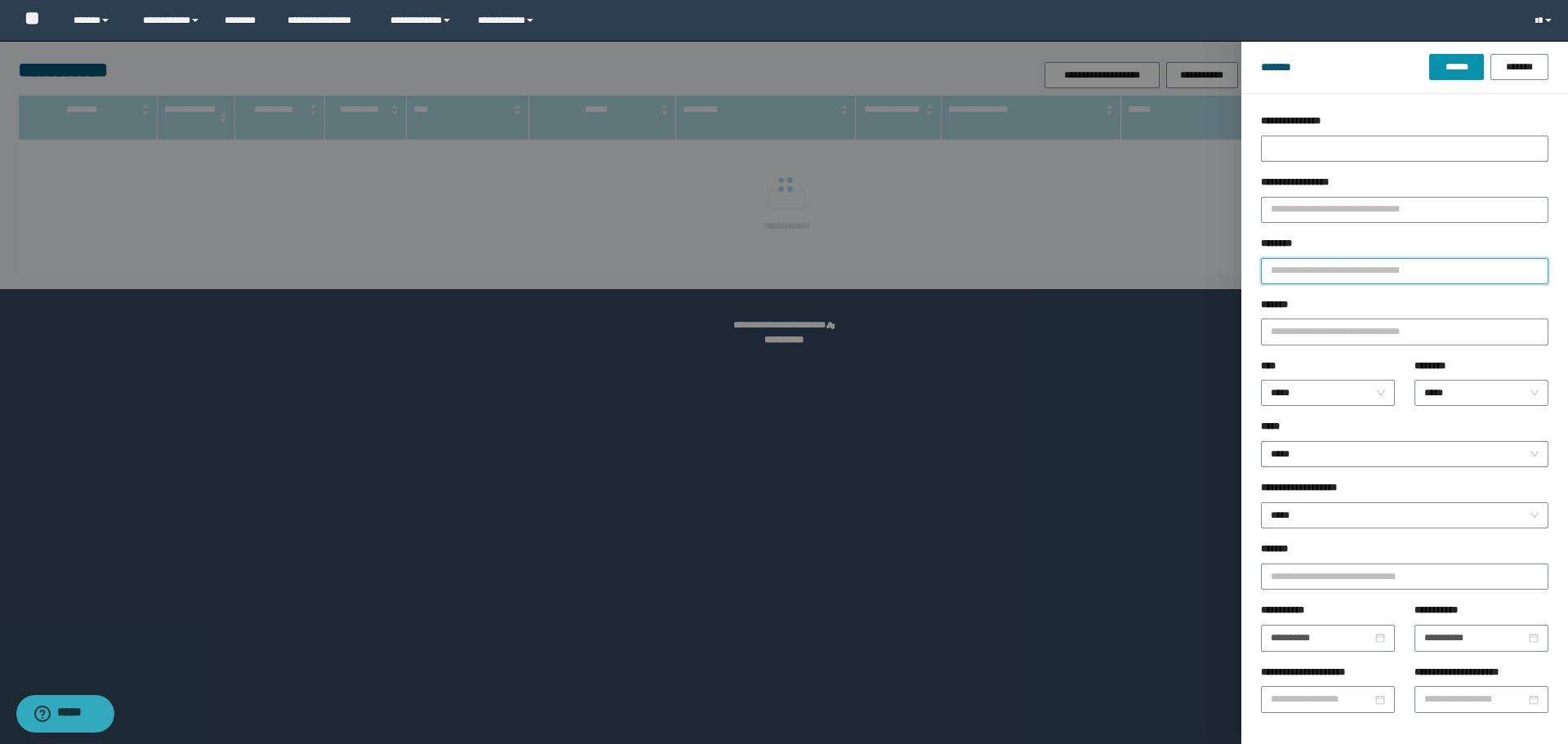 type on "*" 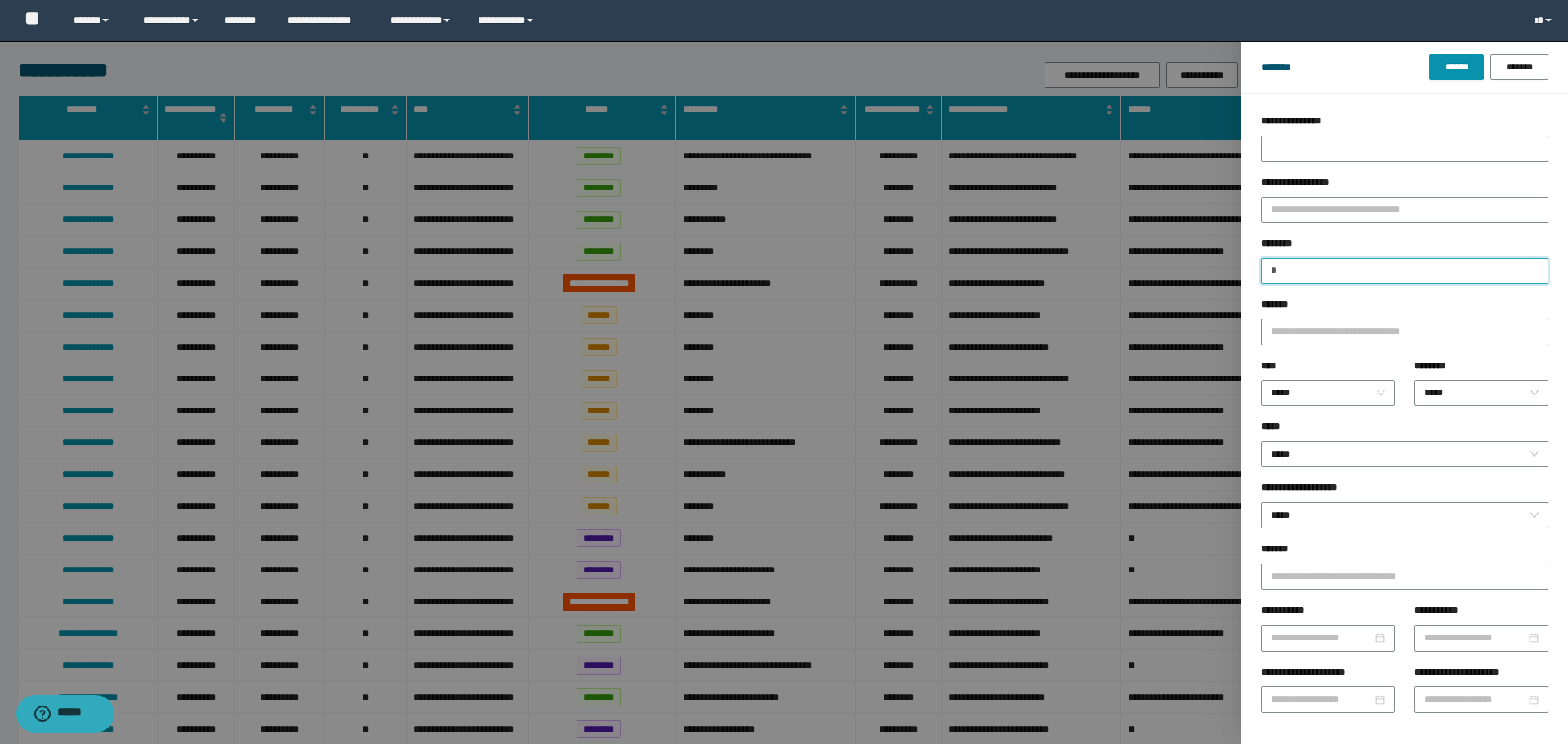 type 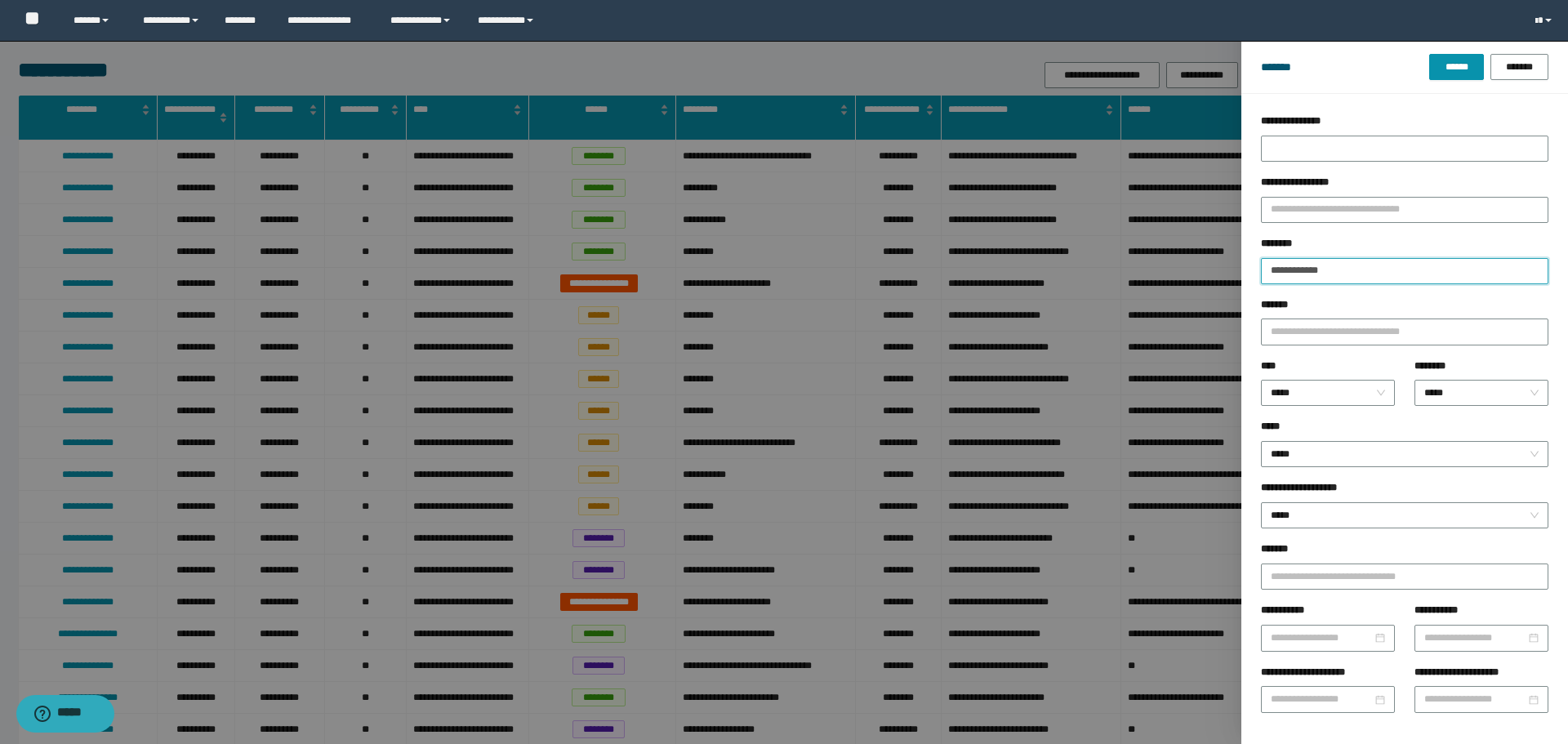 type on "**********" 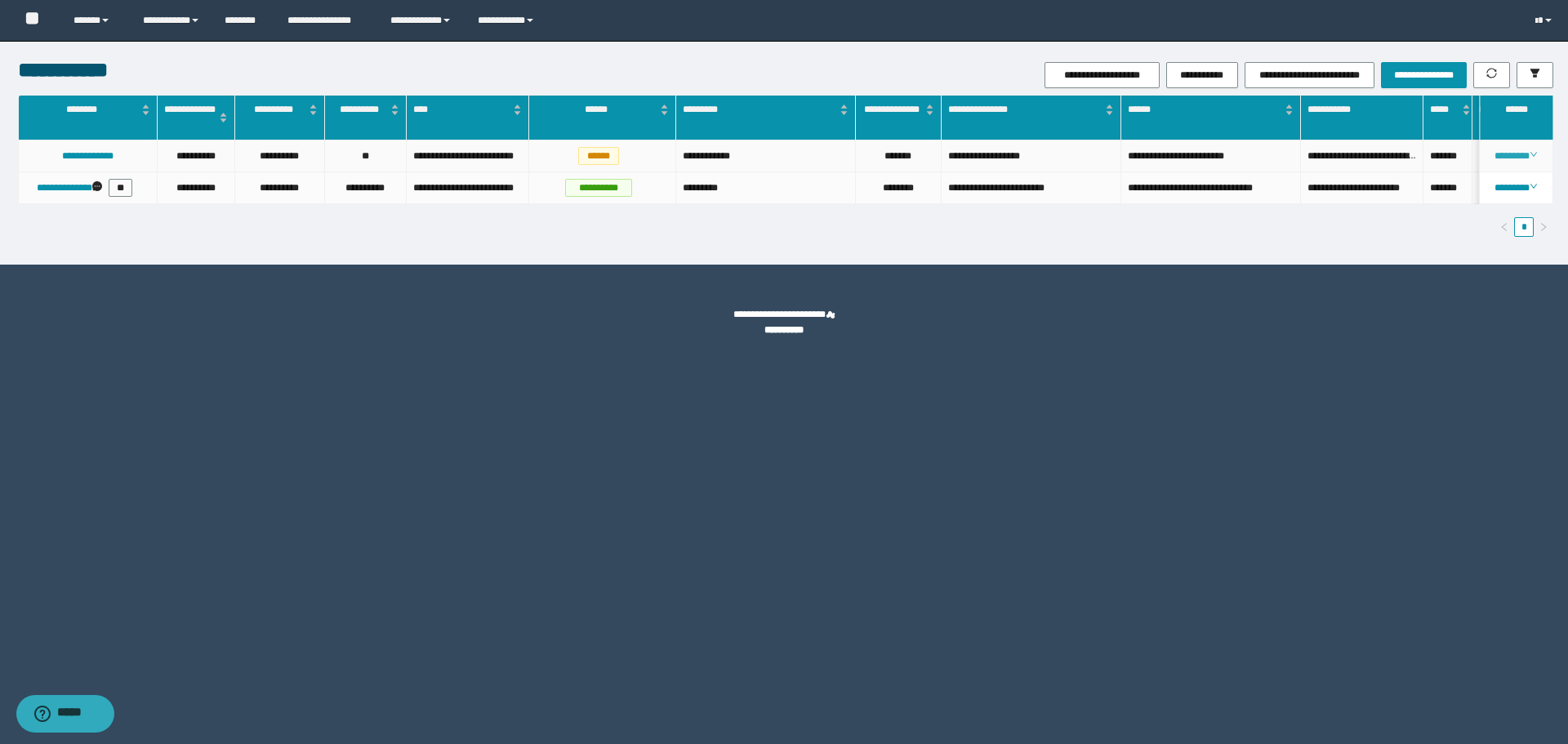 click on "********" at bounding box center (1516, 156) 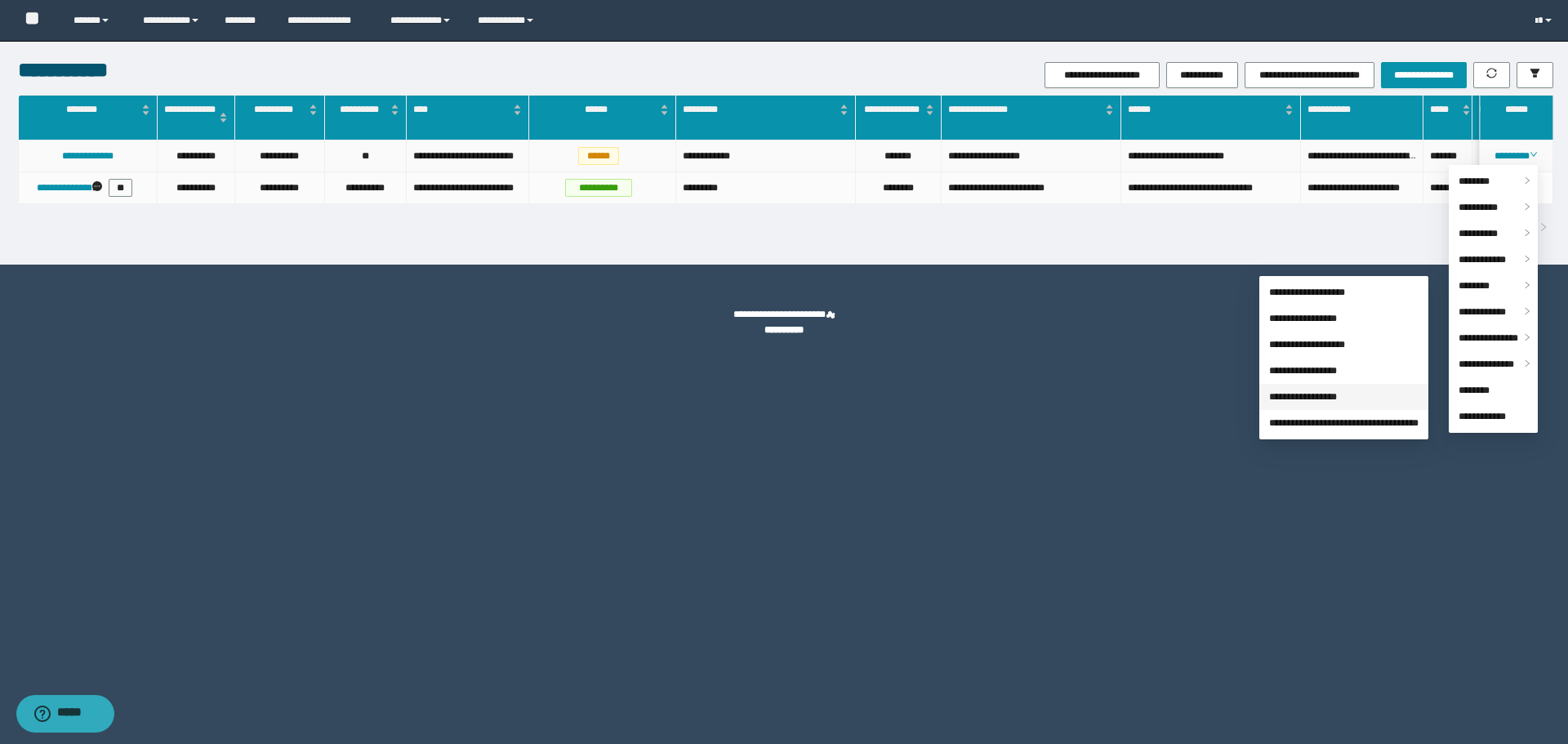click on "**********" at bounding box center [1303, 397] 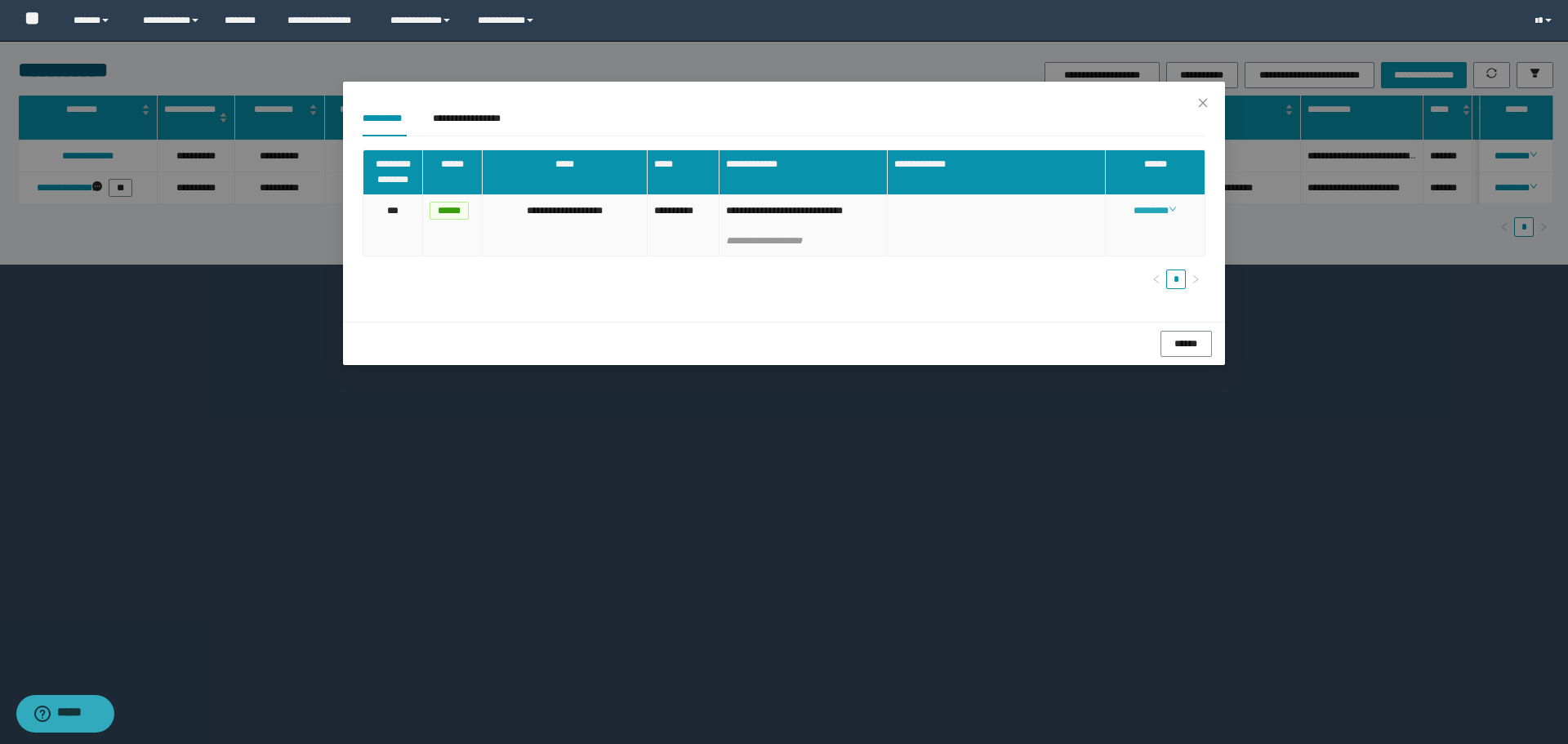 click on "********" at bounding box center (1155, 211) 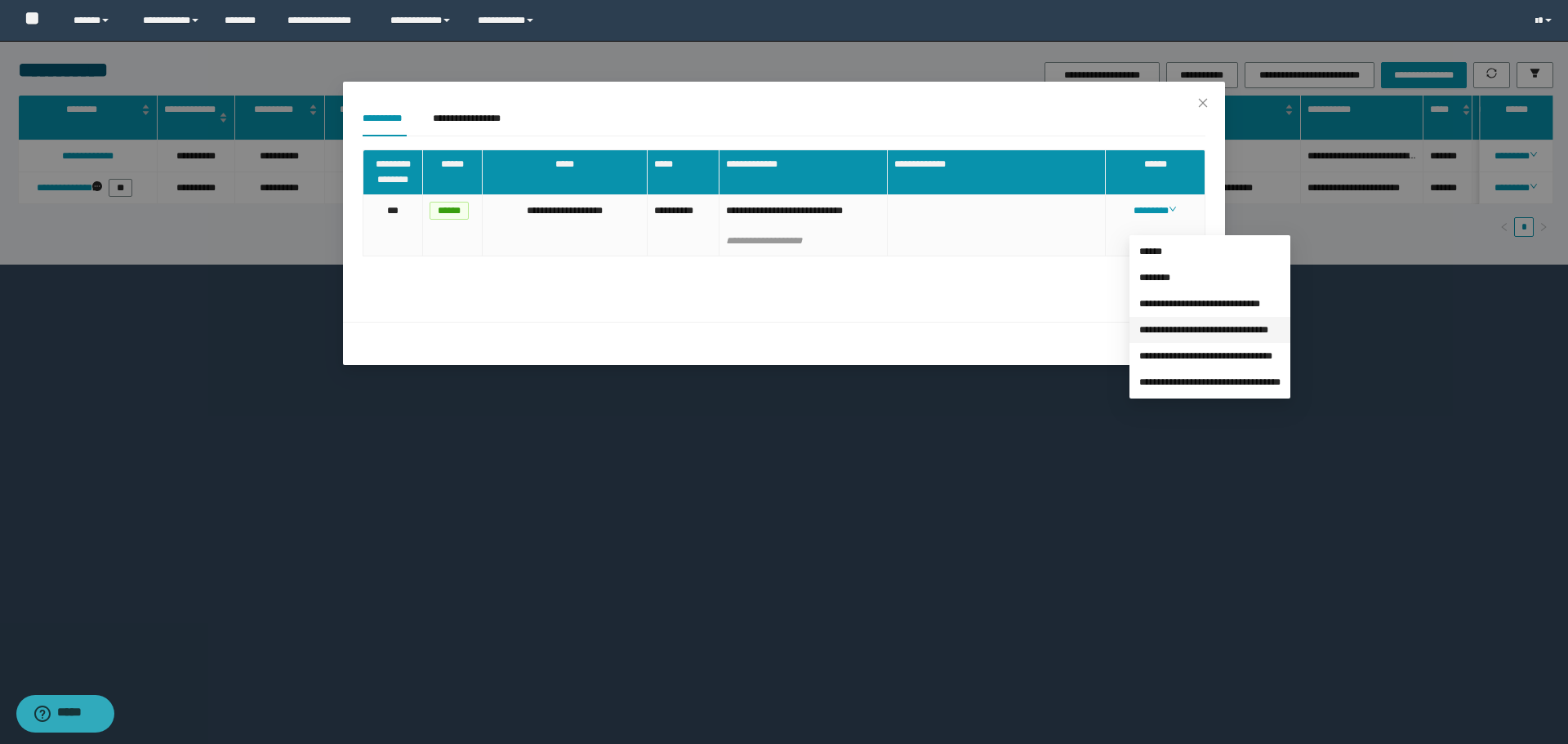 click on "**********" at bounding box center [1204, 330] 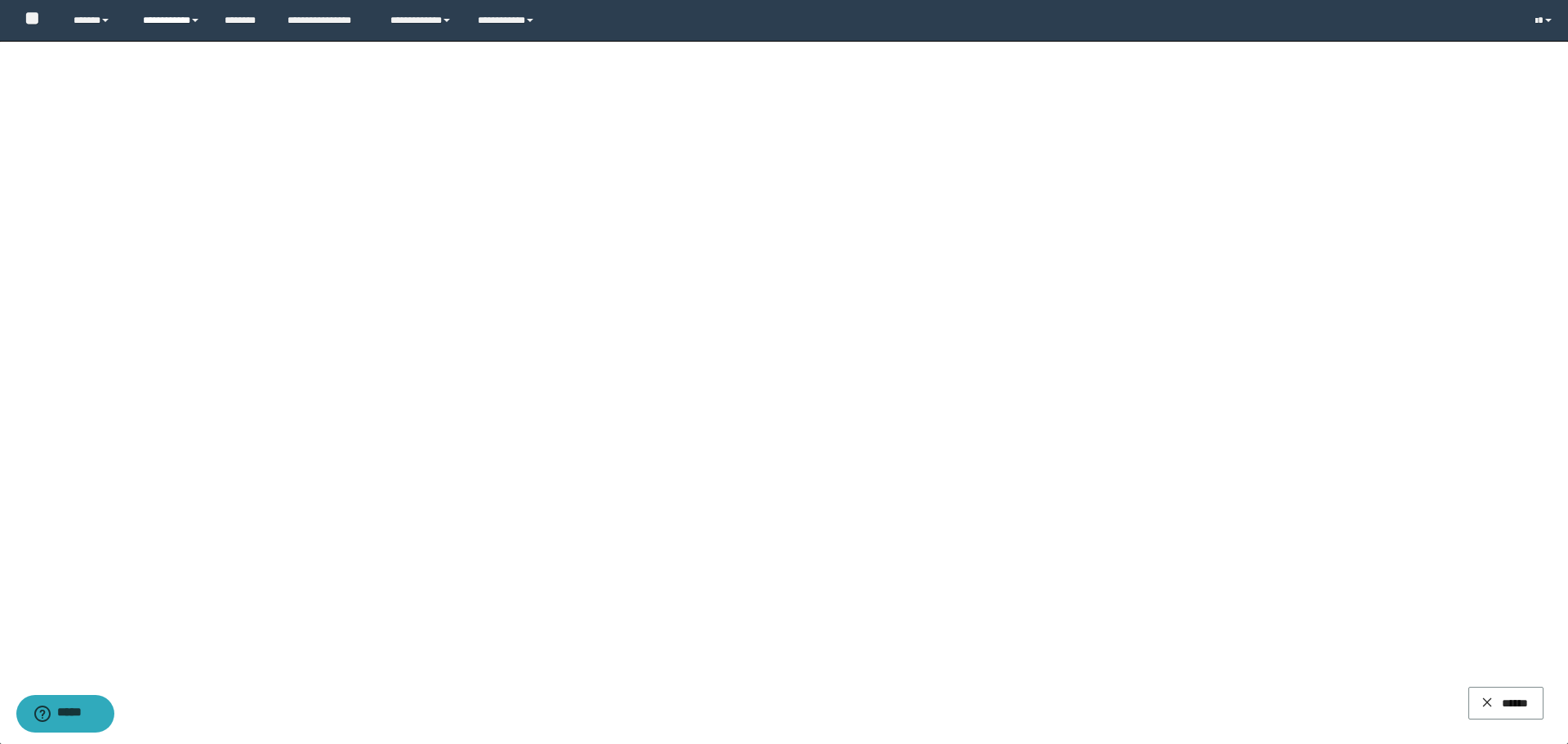 click on "**********" at bounding box center (172, 20) 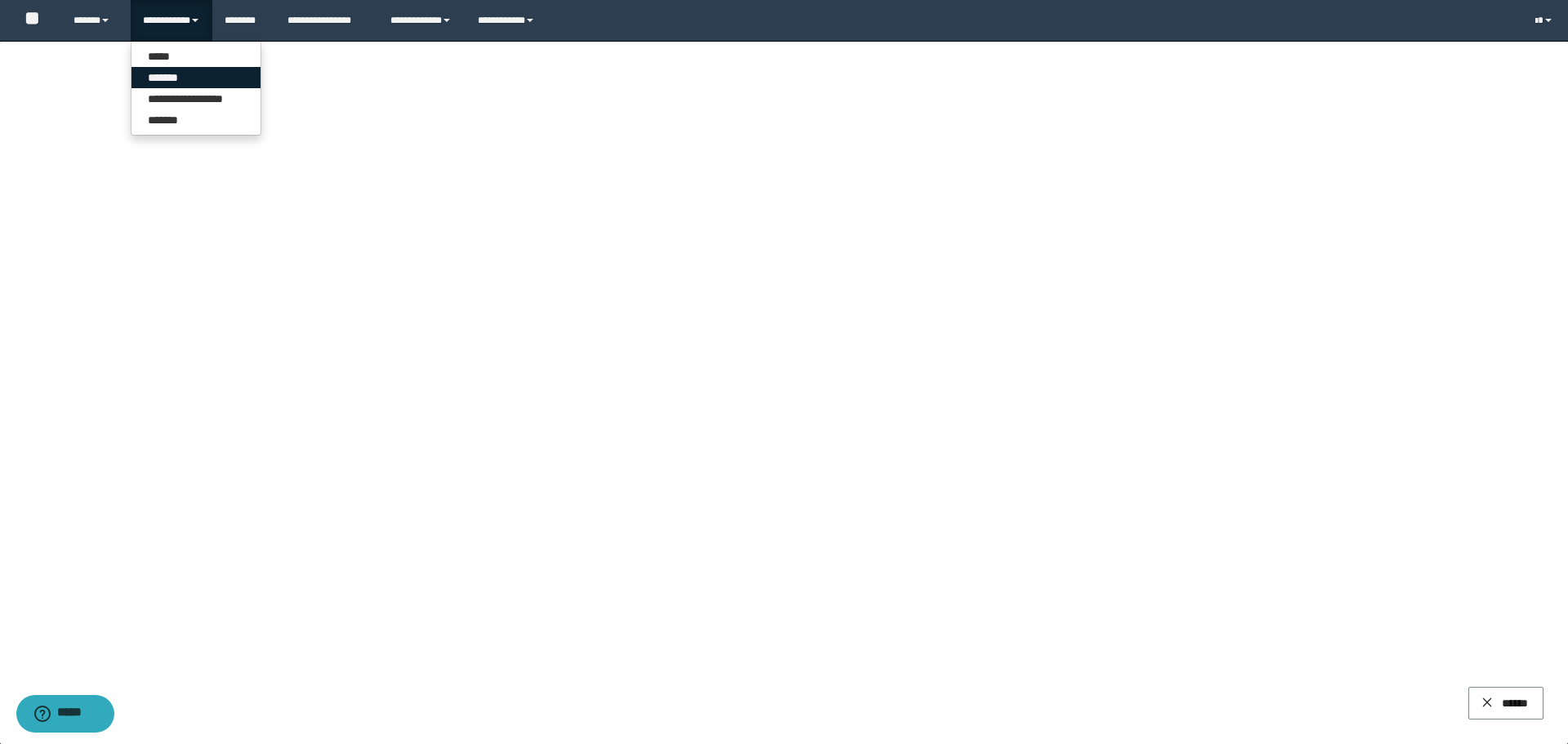 click on "*******" at bounding box center [196, 78] 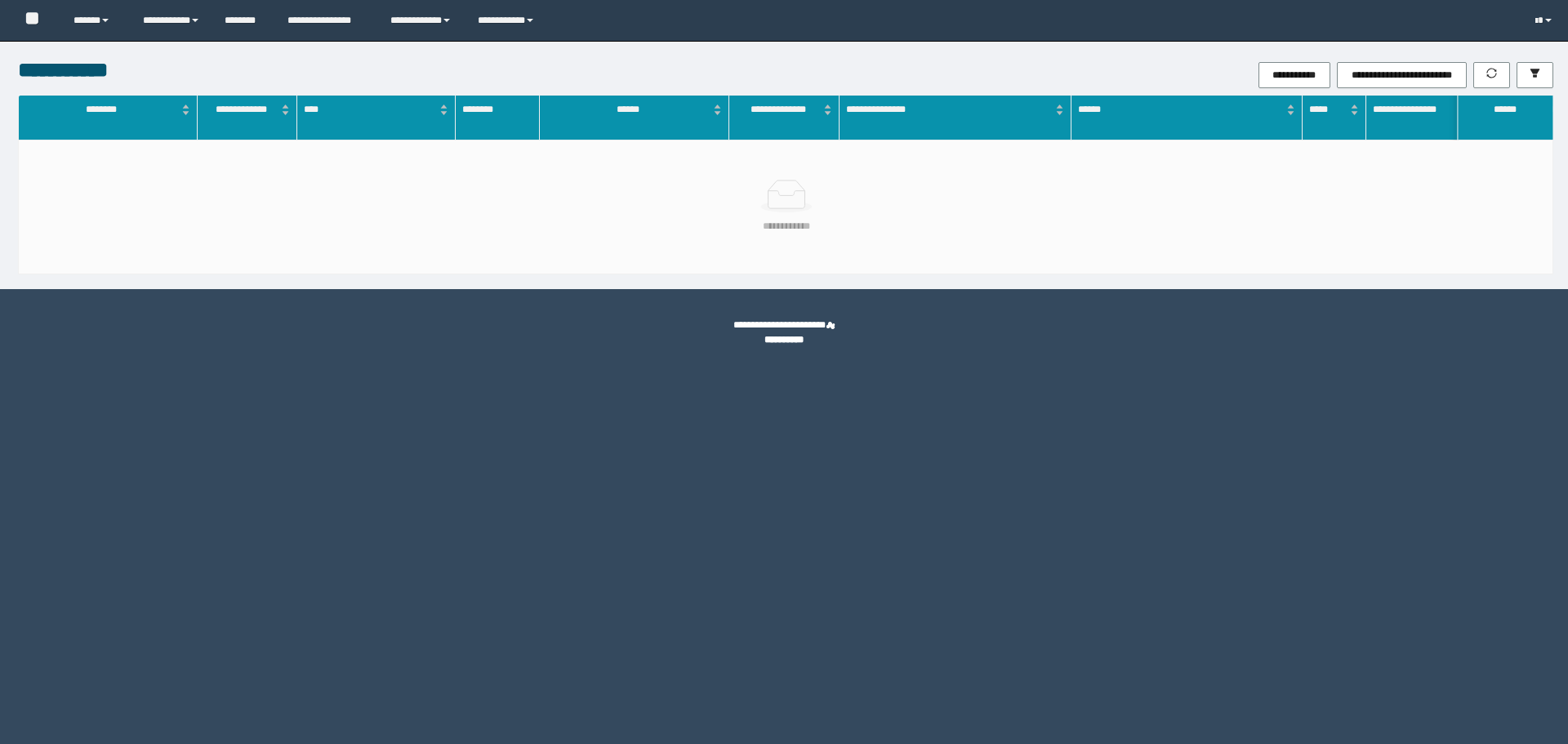 scroll, scrollTop: 0, scrollLeft: 0, axis: both 